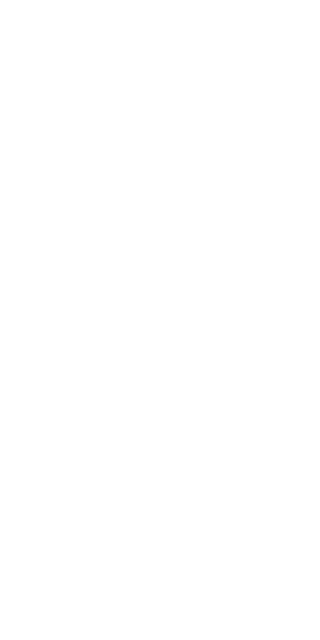 scroll, scrollTop: 0, scrollLeft: 0, axis: both 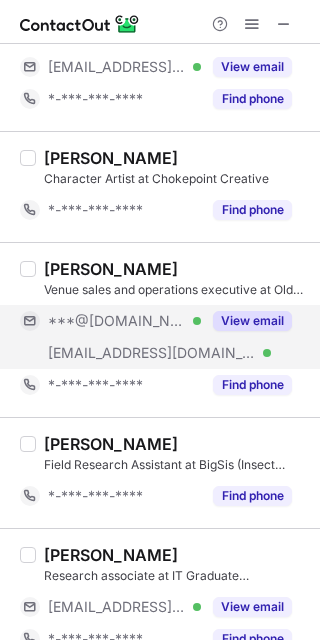 click on "***@gmail.com Verified ***@oldbillingsgate.co.uk Verified View email" at bounding box center (164, 337) 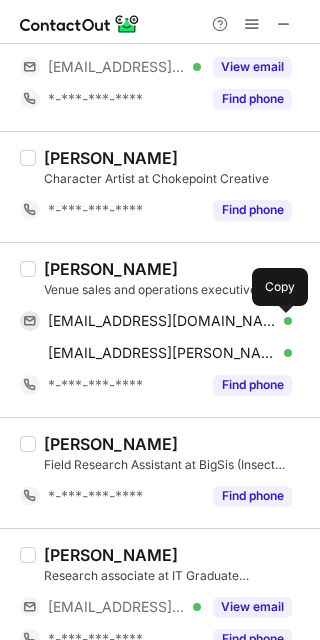 click at bounding box center [282, 321] 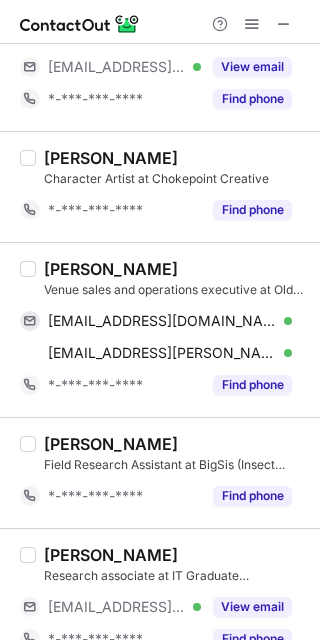 drag, startPoint x: 171, startPoint y: 258, endPoint x: 48, endPoint y: 274, distance: 124.036285 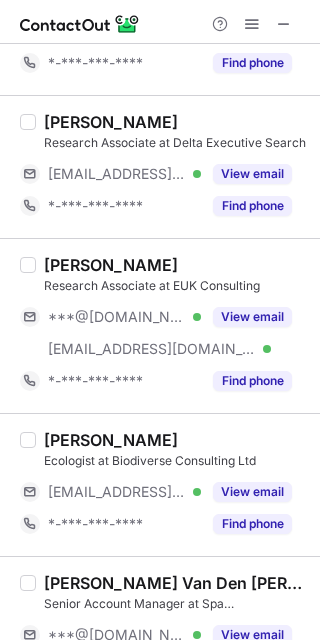 scroll, scrollTop: 1676, scrollLeft: 0, axis: vertical 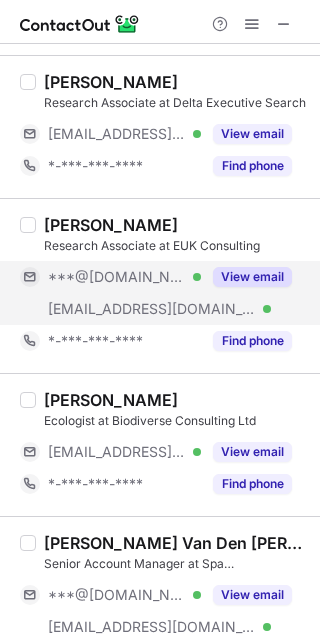 click on "View email" at bounding box center [252, 277] 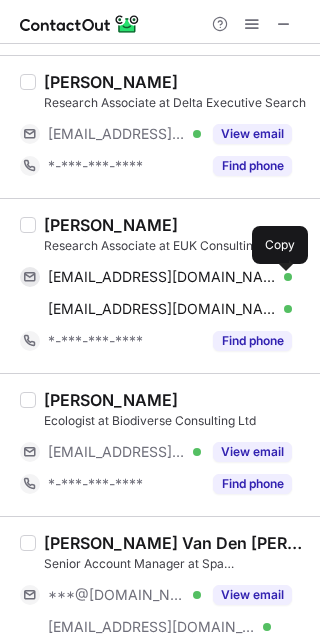 click at bounding box center (282, 277) 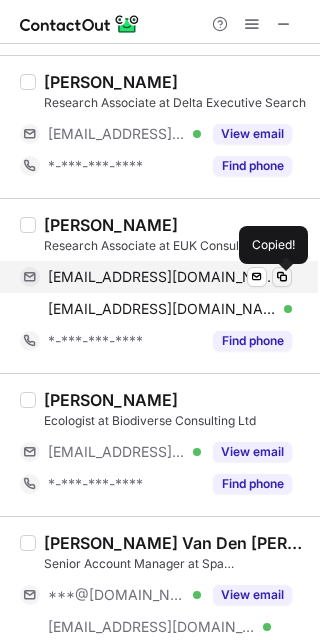 click at bounding box center [282, 277] 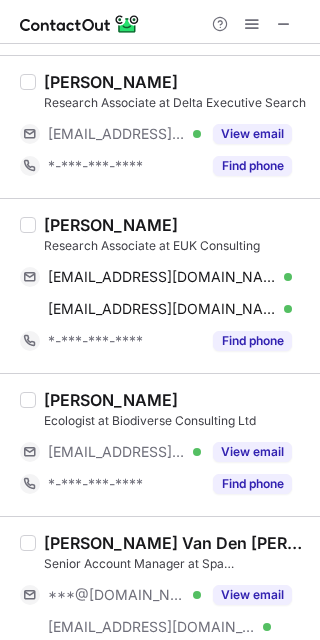 drag, startPoint x: 291, startPoint y: 379, endPoint x: 320, endPoint y: 380, distance: 29.017237 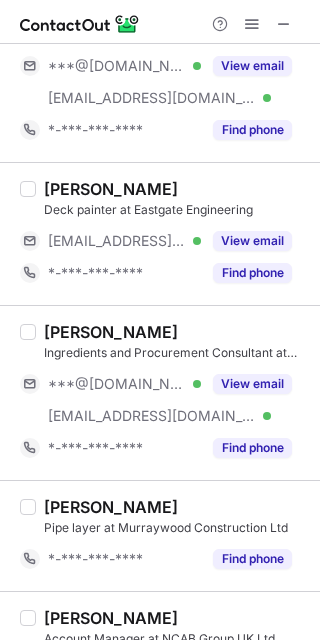 scroll, scrollTop: 2285, scrollLeft: 0, axis: vertical 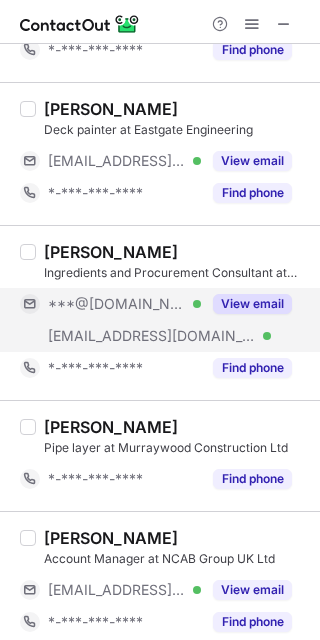 click on "View email" at bounding box center (252, 304) 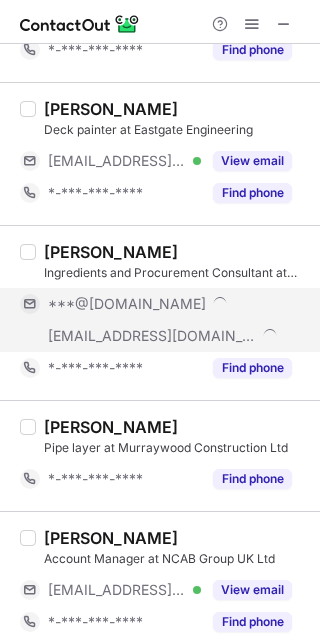 click on "***@[DOMAIN_NAME]" at bounding box center [170, 304] 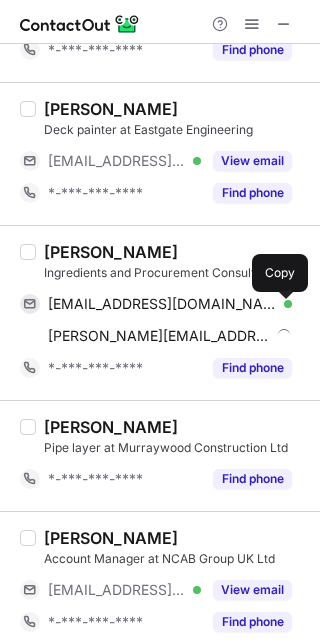 click at bounding box center [282, 304] 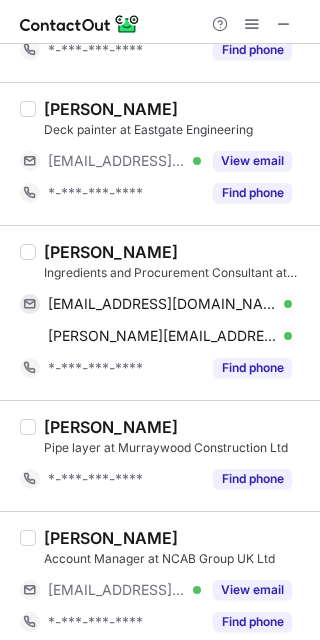 click on "Jack Spencer Pipe layer at Murraywood Construction Ltd *-***-***-**** Find phone" at bounding box center [160, 455] 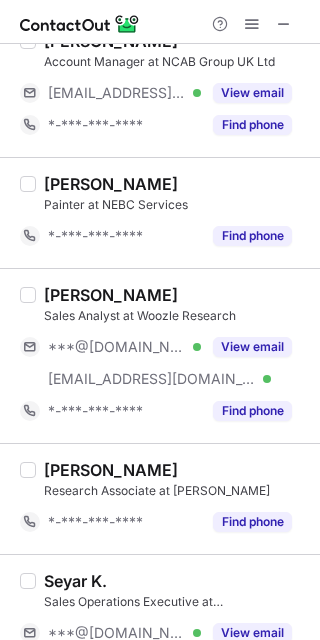 scroll, scrollTop: 2846, scrollLeft: 0, axis: vertical 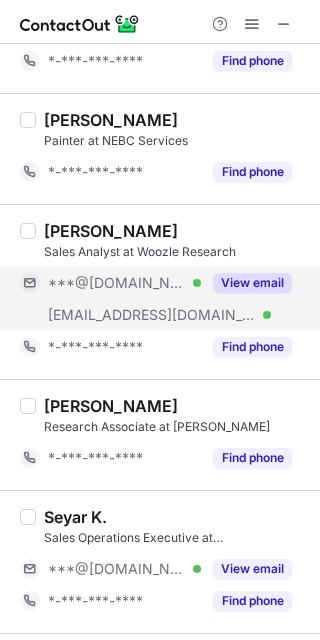 click on "View email" at bounding box center (252, 283) 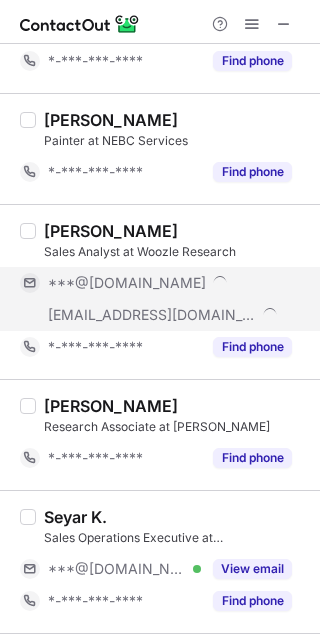 click on "***@[DOMAIN_NAME]" at bounding box center [170, 283] 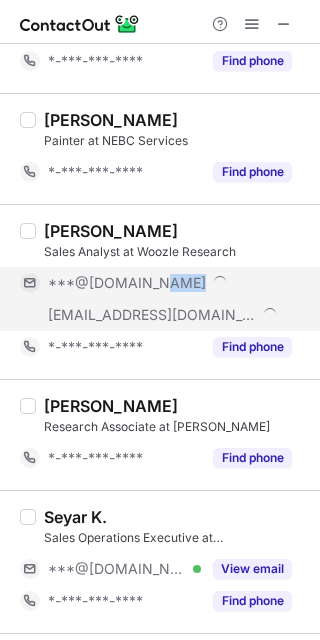 click on "***@[DOMAIN_NAME]" at bounding box center [170, 283] 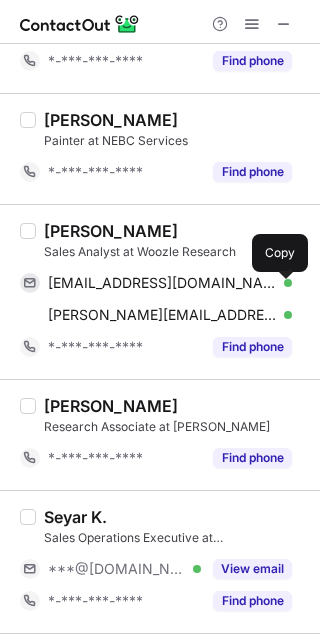 click at bounding box center (282, 283) 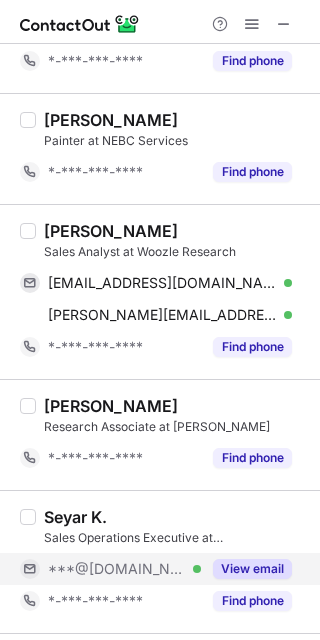 click on "View email" at bounding box center (252, 569) 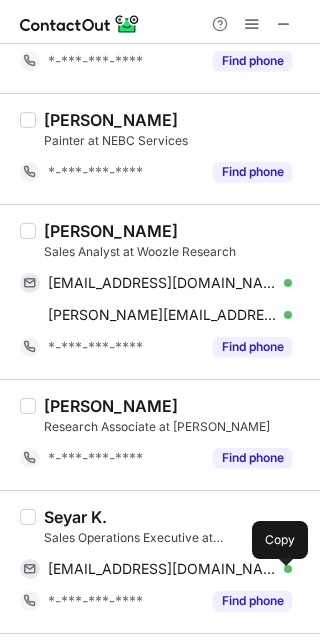 click at bounding box center [282, 569] 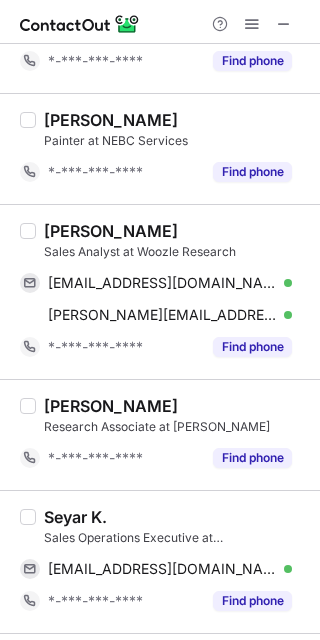 click on "Seyar K." at bounding box center (176, 517) 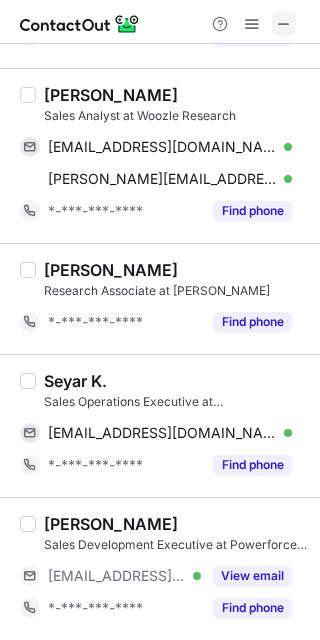 click at bounding box center (284, 24) 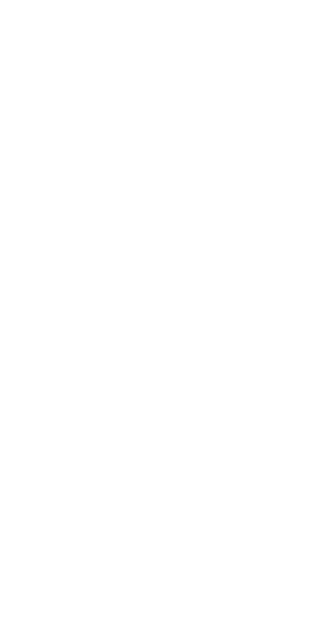 scroll, scrollTop: 0, scrollLeft: 0, axis: both 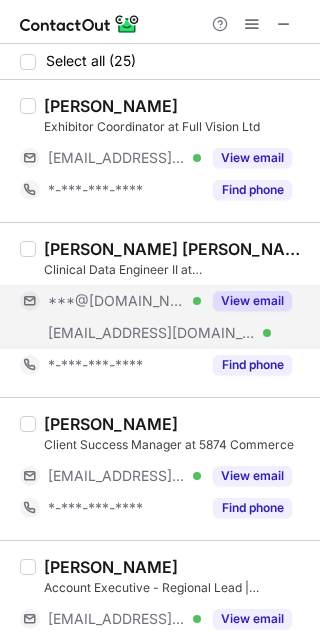 click on "View email" at bounding box center [252, 301] 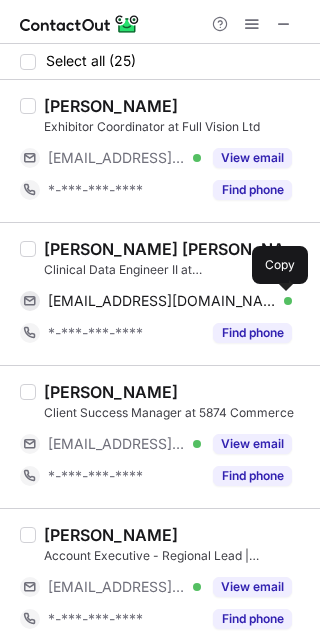 click at bounding box center (282, 301) 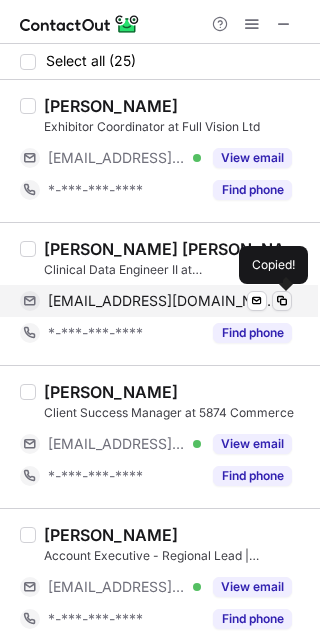 click at bounding box center (282, 301) 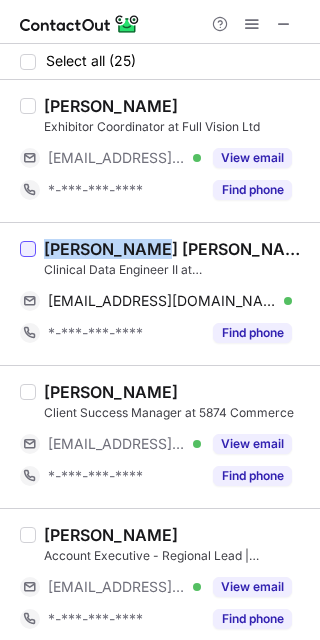 drag, startPoint x: 161, startPoint y: 233, endPoint x: 21, endPoint y: 256, distance: 141.87671 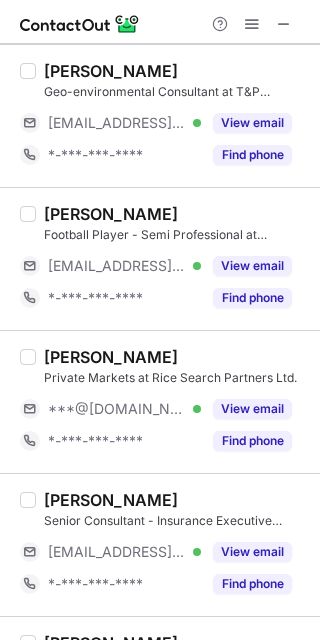 scroll, scrollTop: 784, scrollLeft: 0, axis: vertical 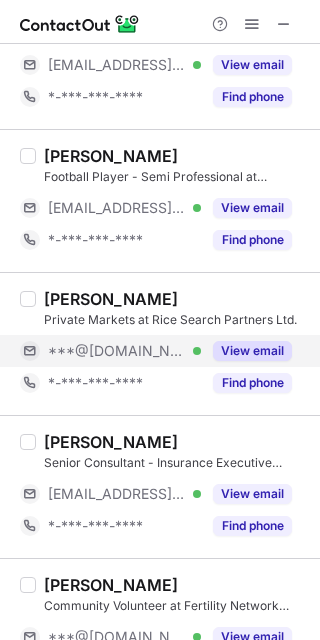click on "View email" at bounding box center [252, 351] 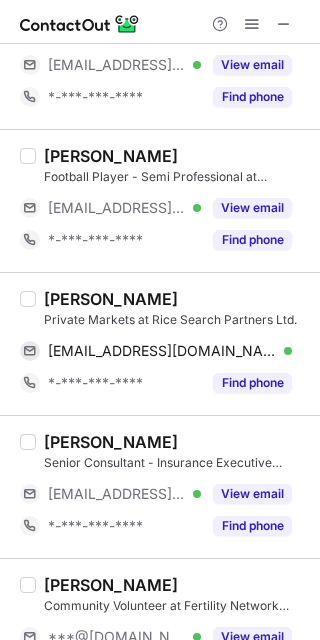 click at bounding box center (282, 351) 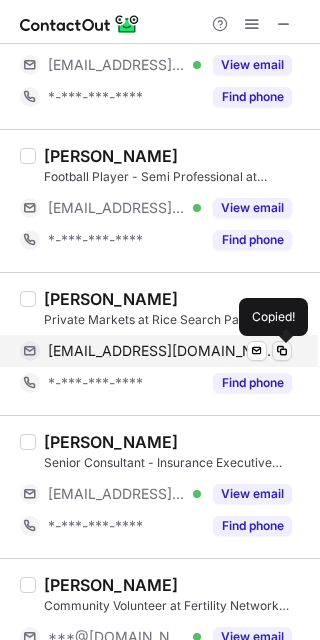 click at bounding box center [282, 351] 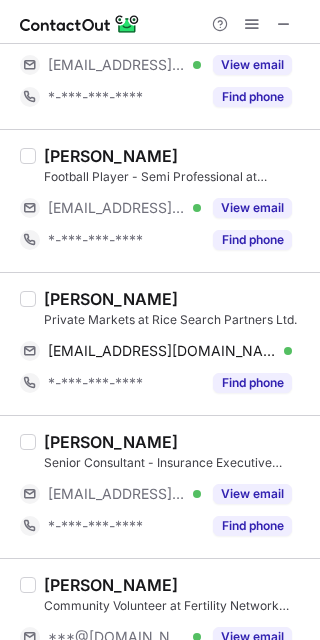click on "[PERSON_NAME] Private Markets at Rice Search Partners Ltd. [EMAIL_ADDRESS][DOMAIN_NAME] Verified Send email Copy *-***-***-**** Find phone" at bounding box center (160, 343) 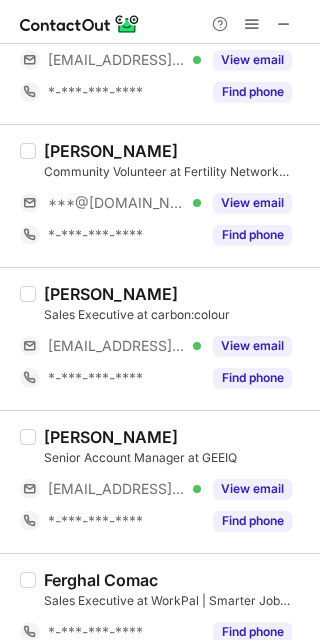 scroll, scrollTop: 1298, scrollLeft: 0, axis: vertical 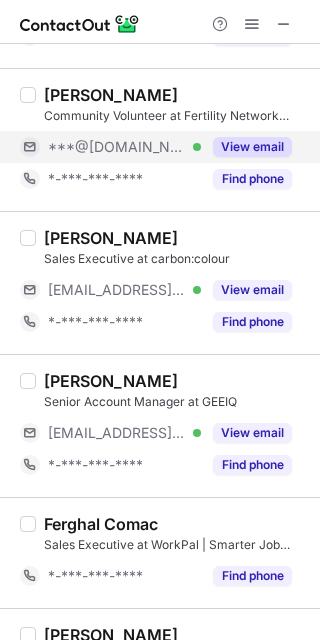 click on "View email" at bounding box center [252, 147] 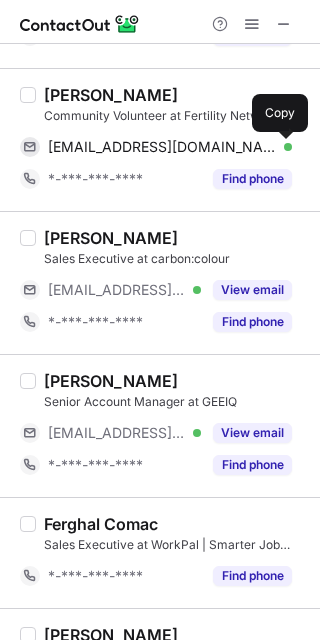 click at bounding box center [282, 147] 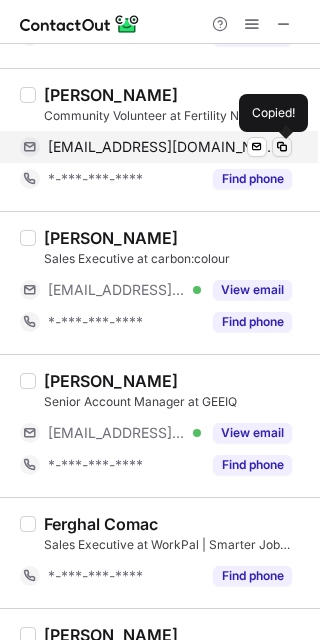 click at bounding box center (282, 147) 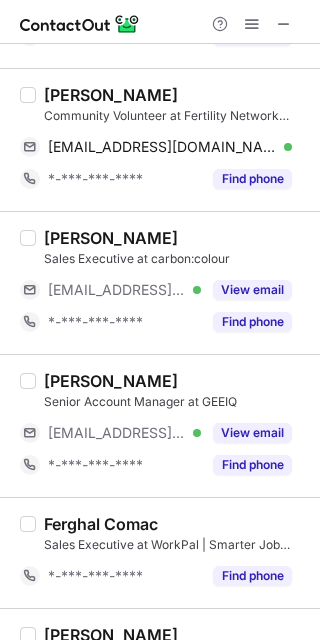 click on "[PERSON_NAME] Sales Executive at carbon:colour [EMAIL_ADDRESS][DOMAIN_NAME] Verified View email *-***-***-**** Find phone" at bounding box center [160, 282] 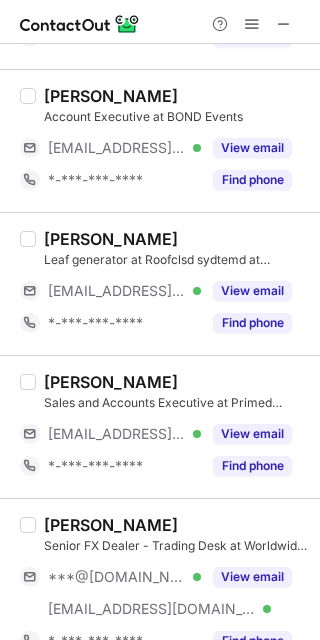 scroll, scrollTop: 1984, scrollLeft: 0, axis: vertical 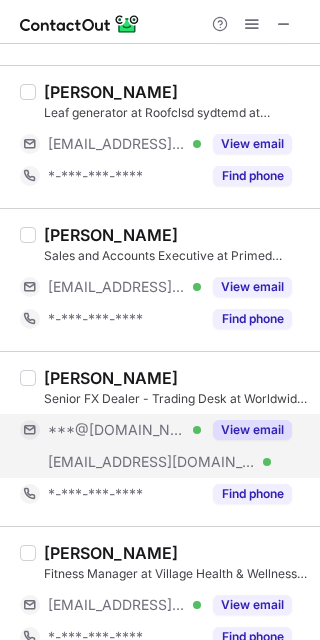 click on "View email" at bounding box center (252, 430) 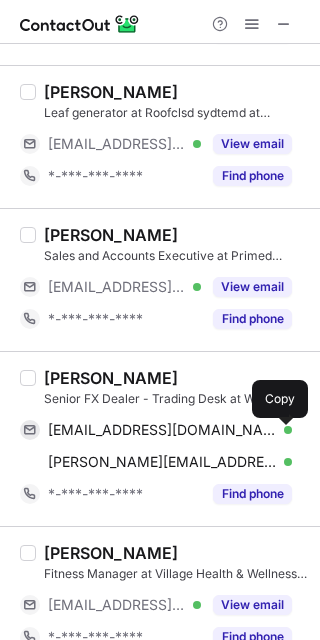 click at bounding box center [282, 430] 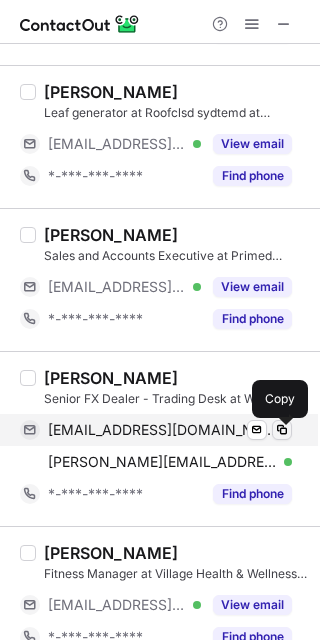 click at bounding box center (282, 430) 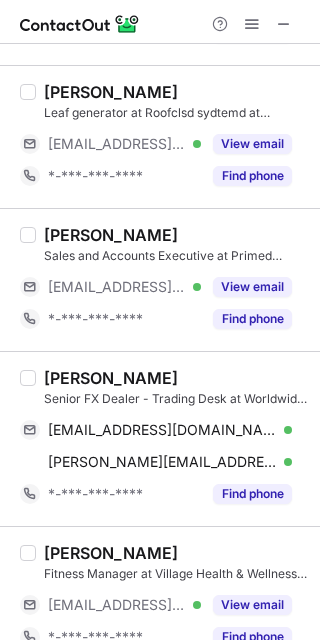scroll, scrollTop: 2450, scrollLeft: 0, axis: vertical 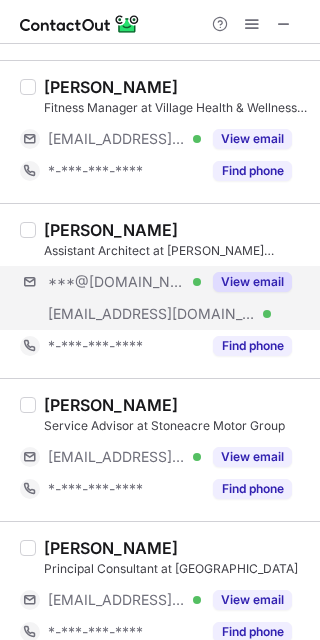click on "***@[DOMAIN_NAME] Verified [EMAIL_ADDRESS][DOMAIN_NAME] Verified View email" at bounding box center [164, 298] 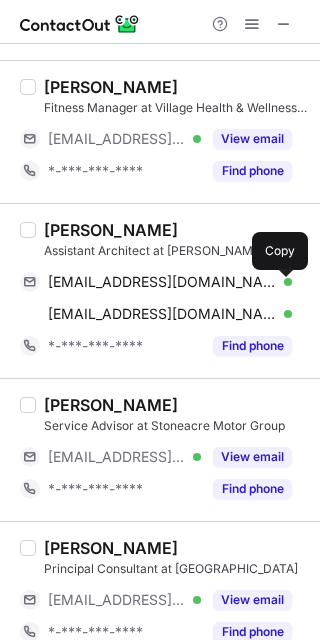 click at bounding box center (282, 282) 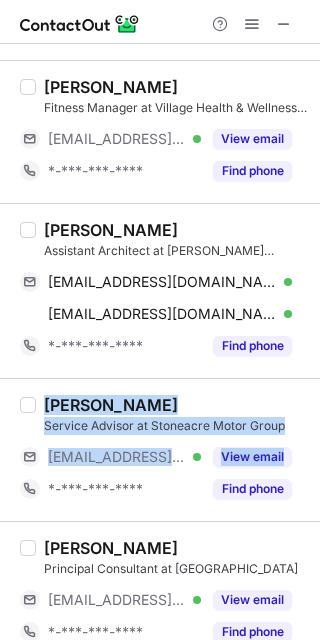 drag, startPoint x: 285, startPoint y: 378, endPoint x: 308, endPoint y: 481, distance: 105.53672 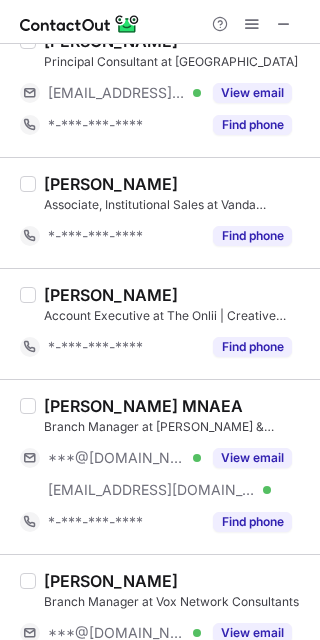 scroll, scrollTop: 3054, scrollLeft: 0, axis: vertical 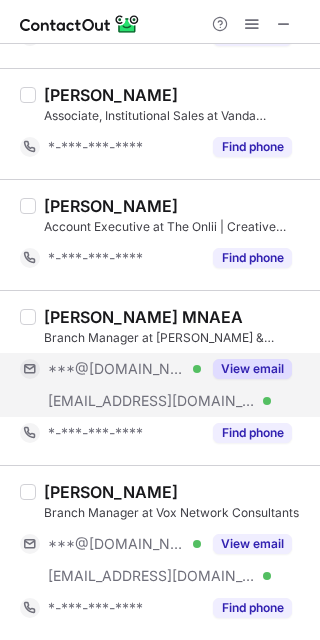 click on "View email" at bounding box center (246, 369) 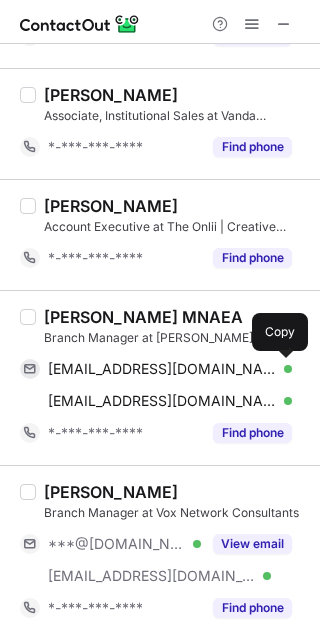 click at bounding box center (282, 369) 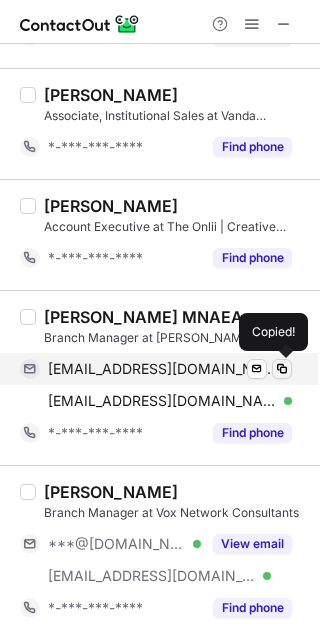 click at bounding box center [282, 369] 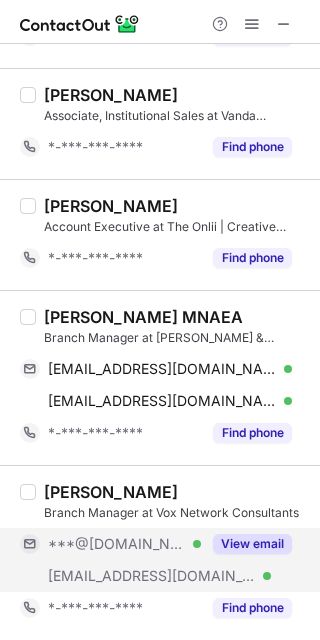 click on "View email" at bounding box center [252, 544] 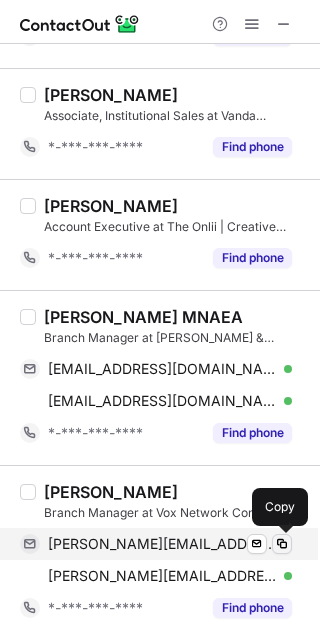 click at bounding box center [282, 544] 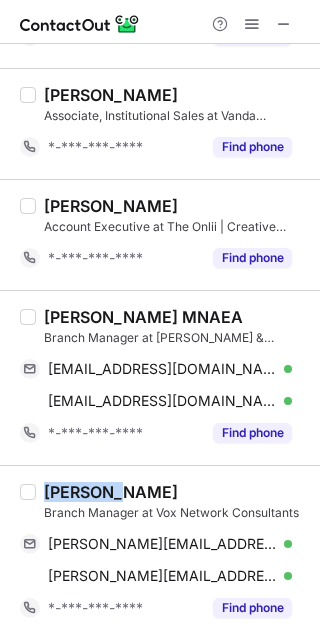 drag, startPoint x: 112, startPoint y: 478, endPoint x: 40, endPoint y: 486, distance: 72.443085 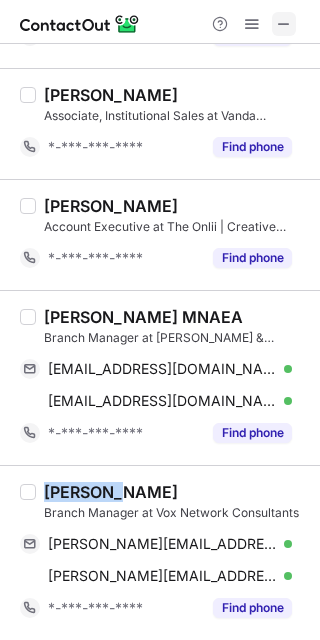 click at bounding box center [284, 24] 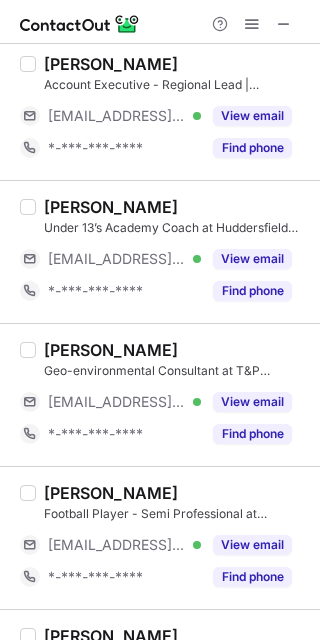 scroll, scrollTop: 0, scrollLeft: 0, axis: both 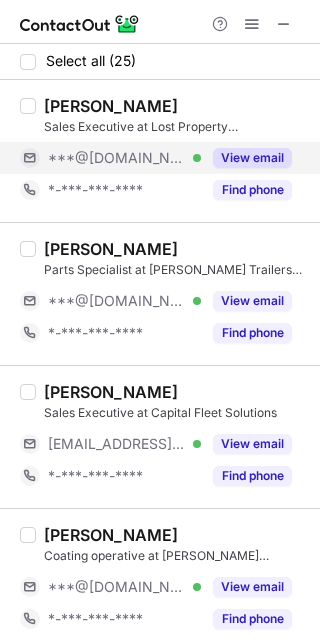 click on "View email" at bounding box center (252, 158) 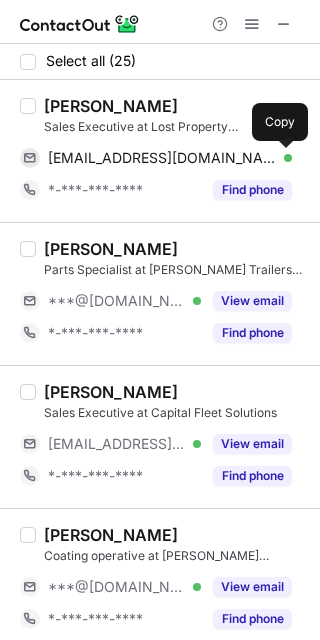 click at bounding box center (282, 158) 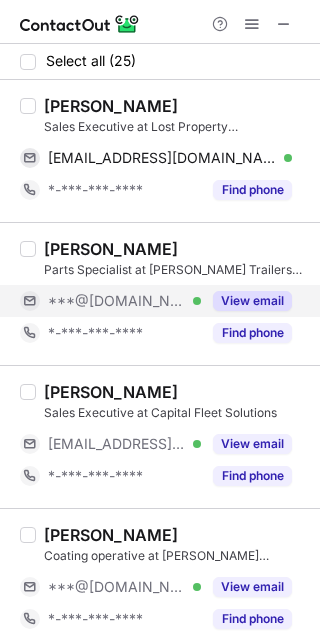 click on "View email" at bounding box center [252, 301] 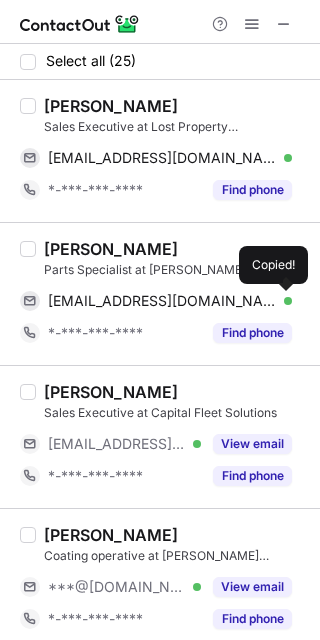 click at bounding box center [282, 301] 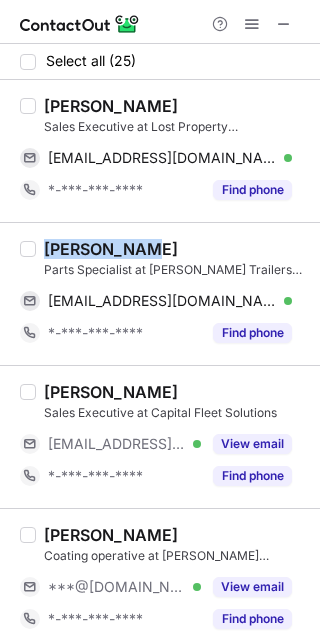 drag, startPoint x: 157, startPoint y: 251, endPoint x: 8, endPoint y: 238, distance: 149.56604 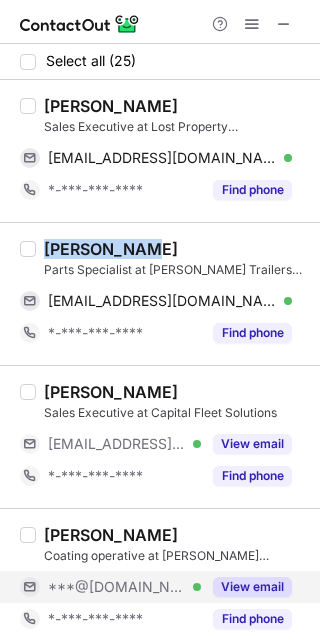 click on "View email" at bounding box center (252, 587) 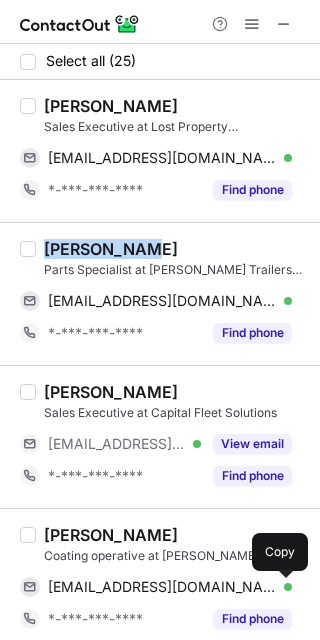 click at bounding box center (282, 587) 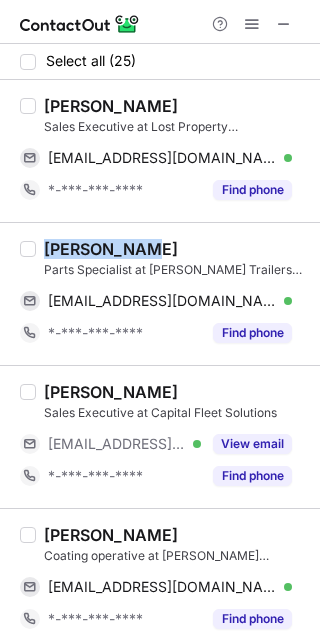 click on "[PERSON_NAME]" at bounding box center (176, 249) 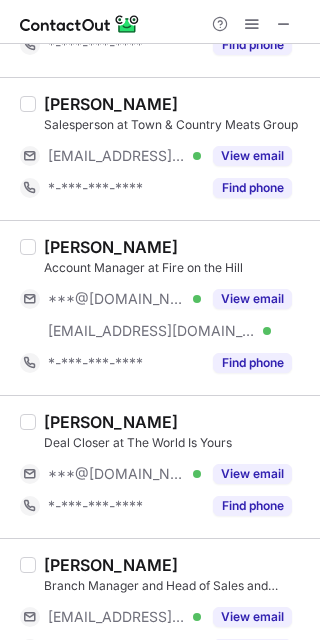 scroll, scrollTop: 906, scrollLeft: 0, axis: vertical 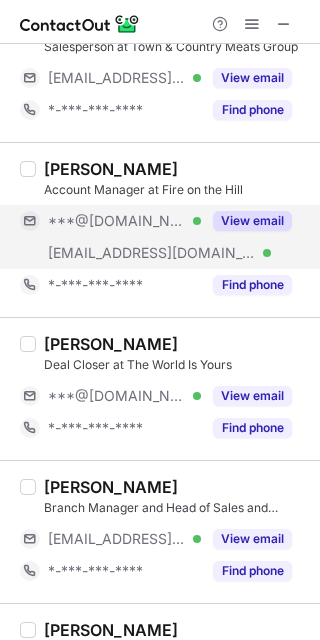 click on "View email" at bounding box center (252, 221) 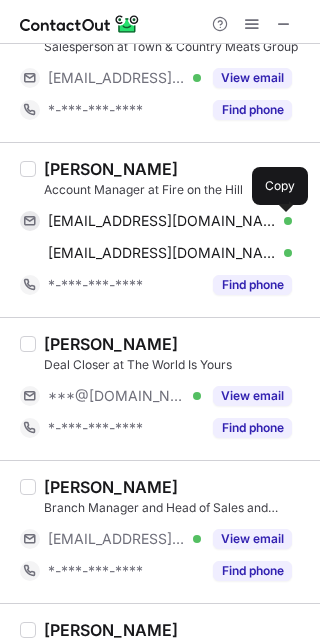 click at bounding box center (282, 221) 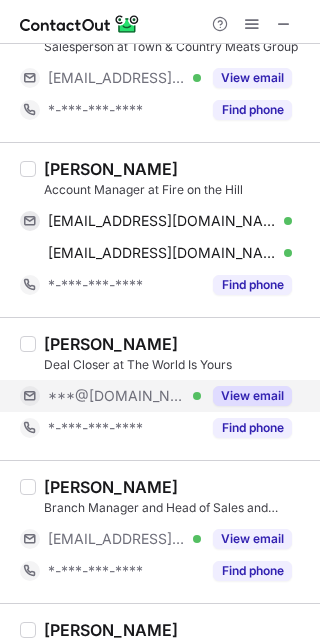 click on "View email" at bounding box center (252, 396) 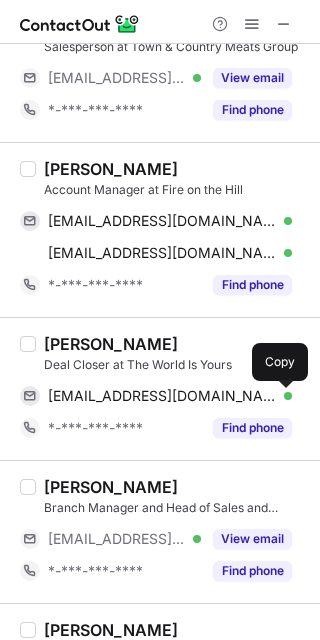 click at bounding box center (282, 396) 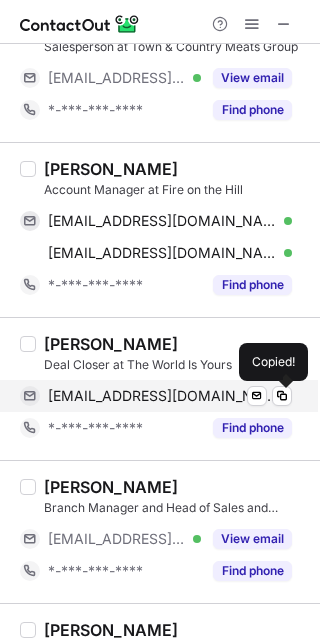 type 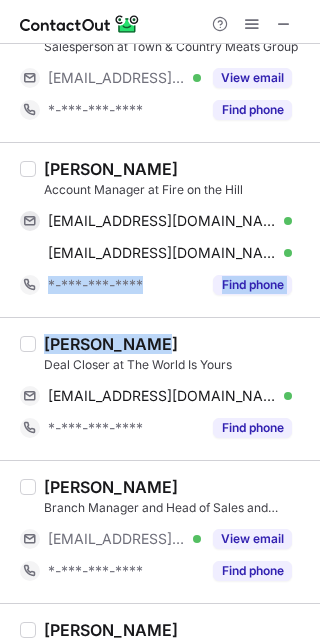 drag, startPoint x: 295, startPoint y: 335, endPoint x: 310, endPoint y: 258, distance: 78.44743 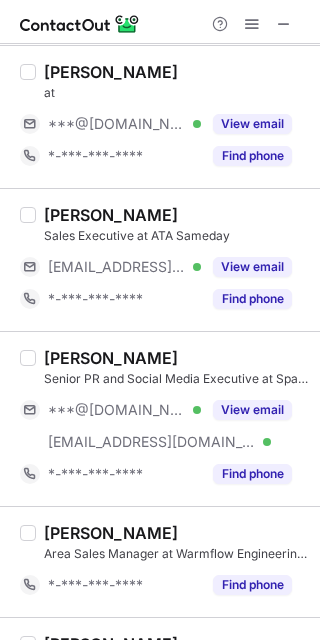 scroll, scrollTop: 1496, scrollLeft: 0, axis: vertical 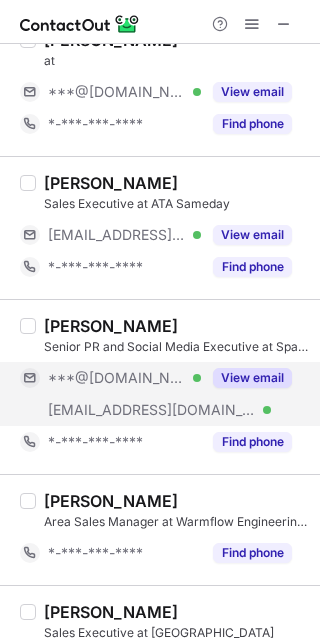 click on "View email" at bounding box center (252, 378) 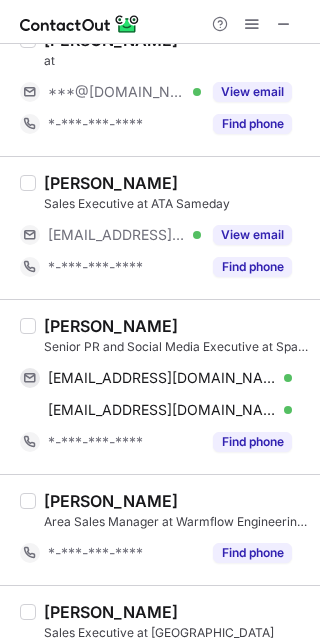 click on "[PERSON_NAME] Senior PR and Social Media Executive at Spa Communications Ltd [EMAIL_ADDRESS][DOMAIN_NAME] Verified Send email Copy [EMAIL_ADDRESS][DOMAIN_NAME] Verified Send email Copy *-***-***-**** Find phone" at bounding box center (172, 387) 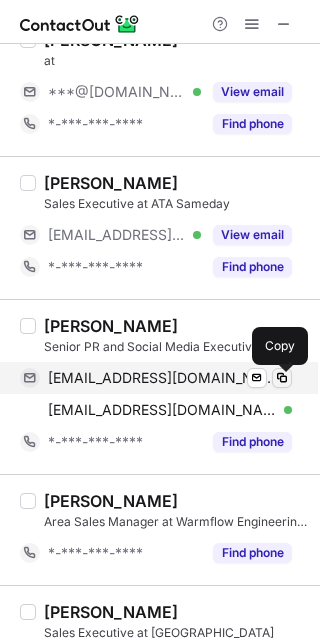 click at bounding box center [282, 378] 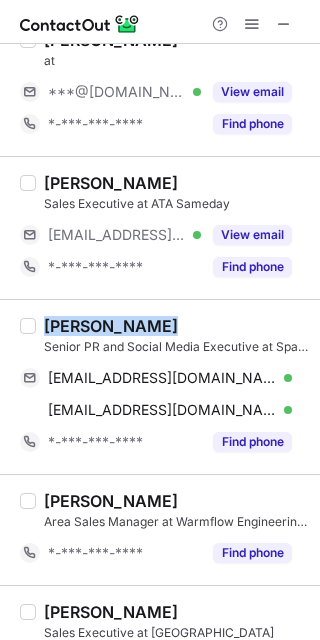 drag, startPoint x: 187, startPoint y: 326, endPoint x: 42, endPoint y: 329, distance: 145.03104 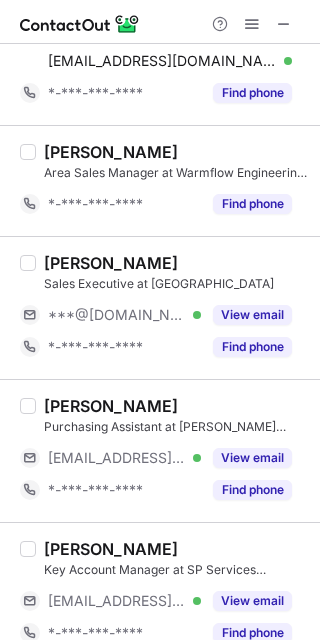 scroll, scrollTop: 1853, scrollLeft: 0, axis: vertical 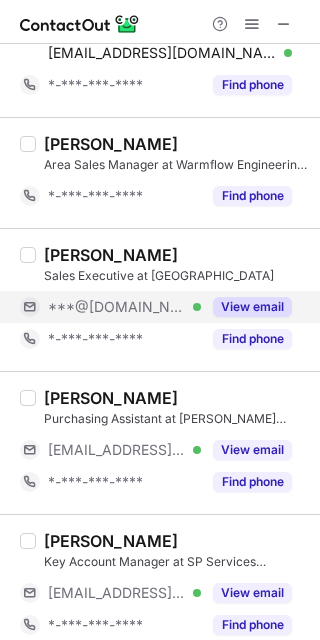 click on "View email" at bounding box center (252, 307) 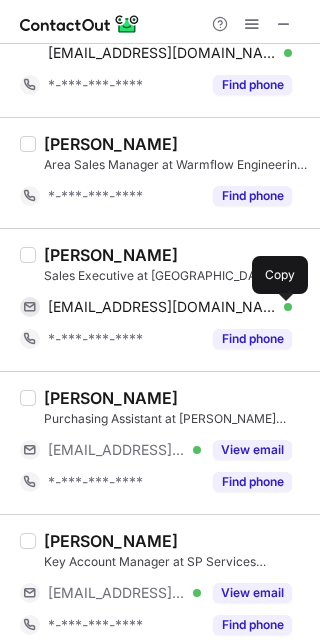 click at bounding box center (282, 307) 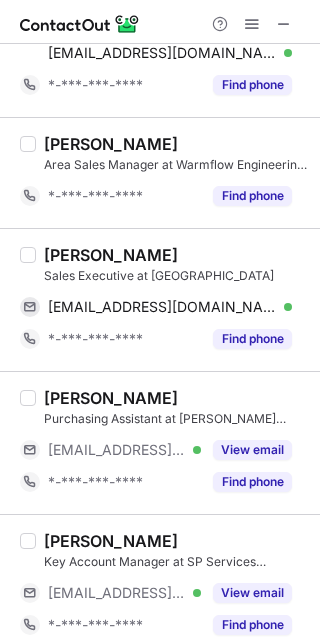 click on "[PERSON_NAME] Assistant at [PERSON_NAME] [PERSON_NAME] [EMAIL_ADDRESS][DOMAIN_NAME] Verified View email *-***-***-**** Find phone" at bounding box center [160, 442] 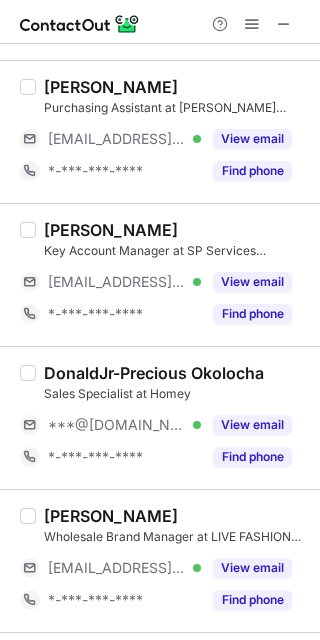 scroll, scrollTop: 2242, scrollLeft: 0, axis: vertical 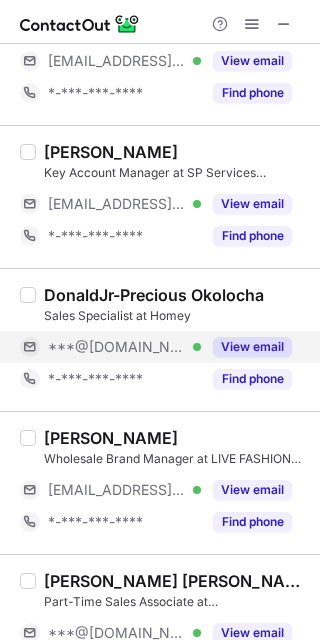 click on "View email" at bounding box center (252, 347) 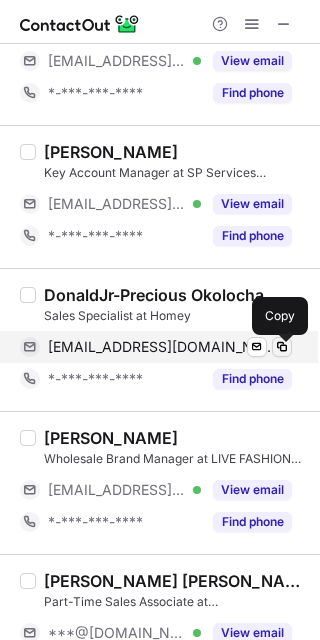 click at bounding box center [282, 347] 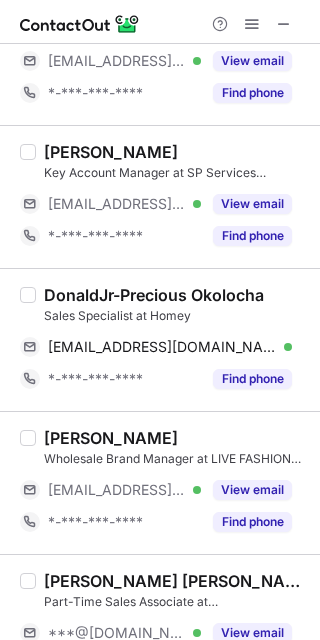 click on "[PERSON_NAME] Wholesale Brand Manager at LIVE FASHION LIMITED [EMAIL_ADDRESS][DOMAIN_NAME] Verified View email *-***-***-**** Find phone" at bounding box center [160, 482] 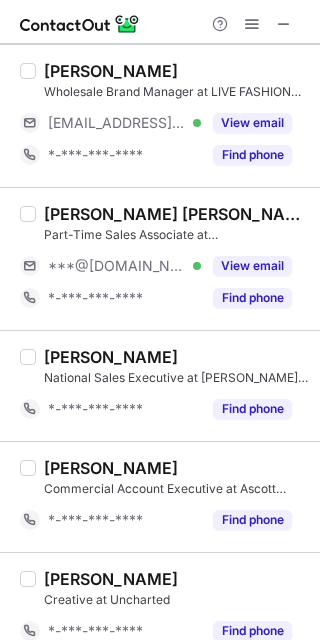 scroll, scrollTop: 2625, scrollLeft: 0, axis: vertical 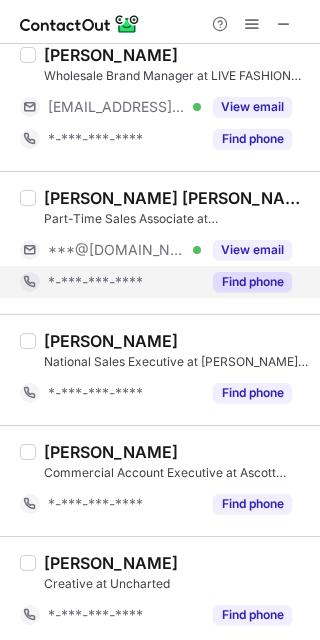 click on "View email" at bounding box center (252, 250) 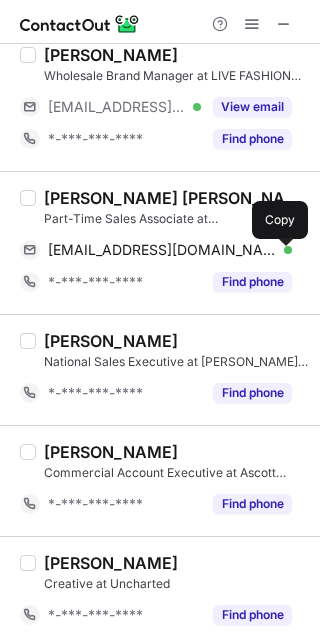 click at bounding box center [282, 250] 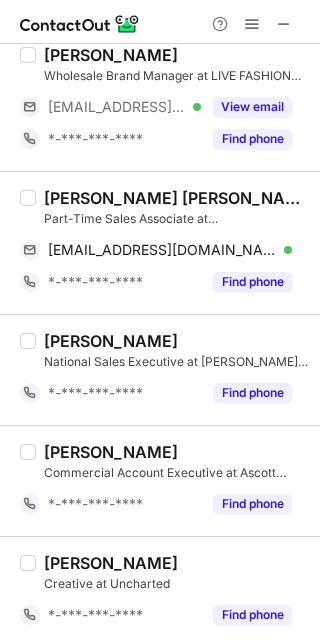 scroll, scrollTop: 2958, scrollLeft: 0, axis: vertical 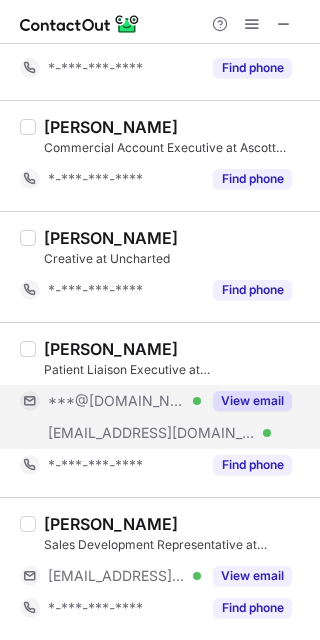 click on "View email" at bounding box center (252, 401) 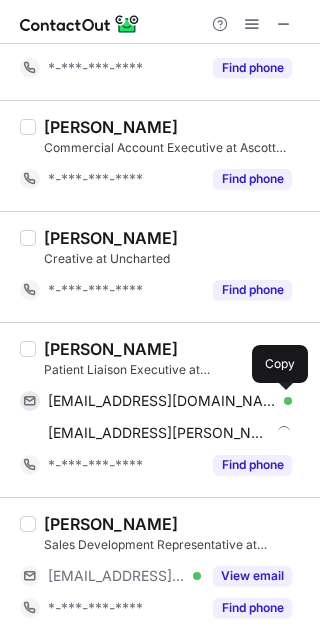 click at bounding box center (282, 401) 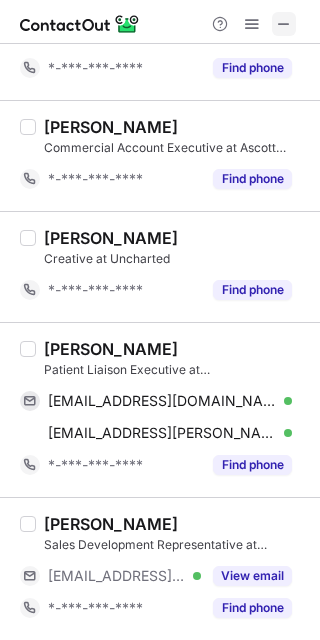 click at bounding box center [284, 24] 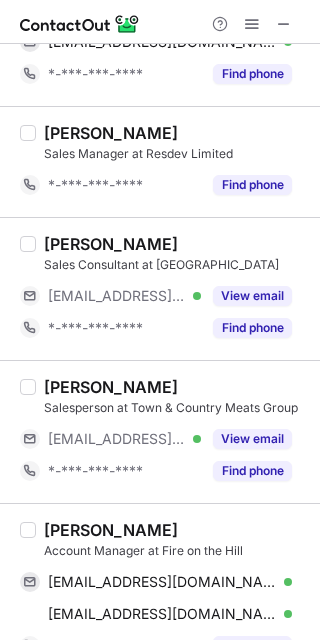scroll, scrollTop: 0, scrollLeft: 0, axis: both 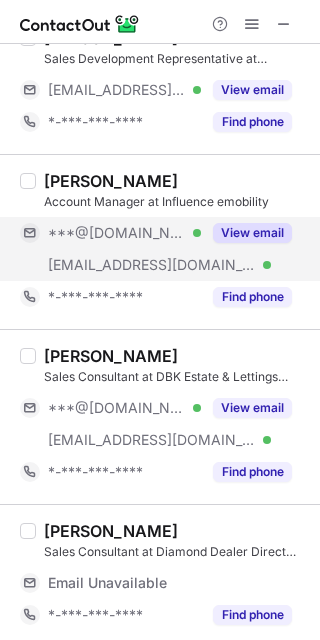 click on "View email" at bounding box center (252, 233) 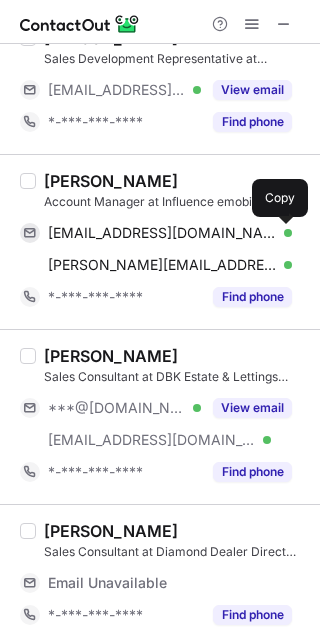 click at bounding box center [282, 233] 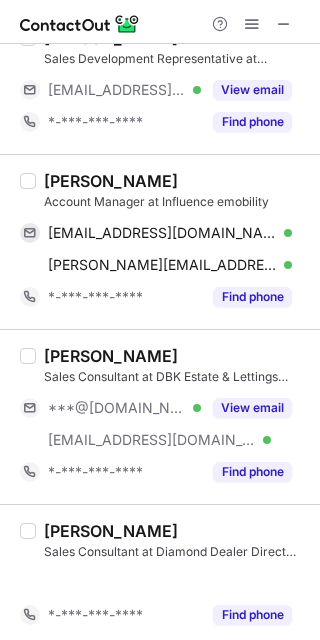 scroll, scrollTop: 608, scrollLeft: 0, axis: vertical 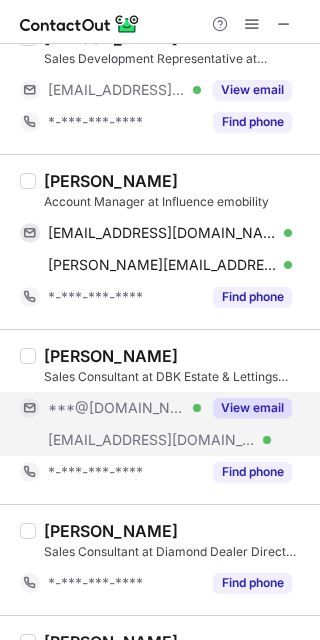click on "View email" at bounding box center (246, 408) 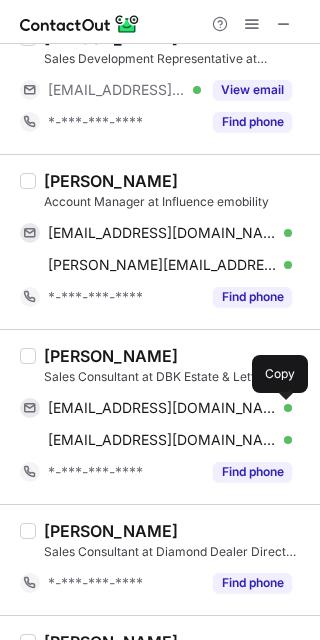 click at bounding box center [282, 408] 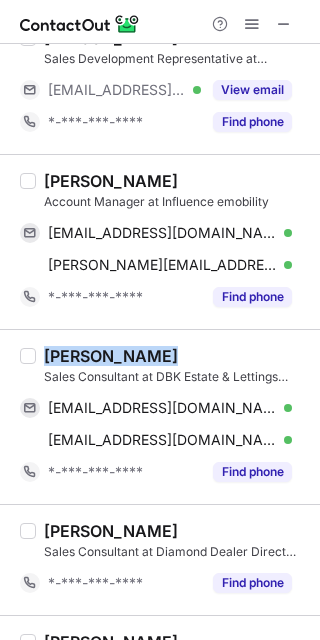 drag, startPoint x: 167, startPoint y: 350, endPoint x: 41, endPoint y: 349, distance: 126.00397 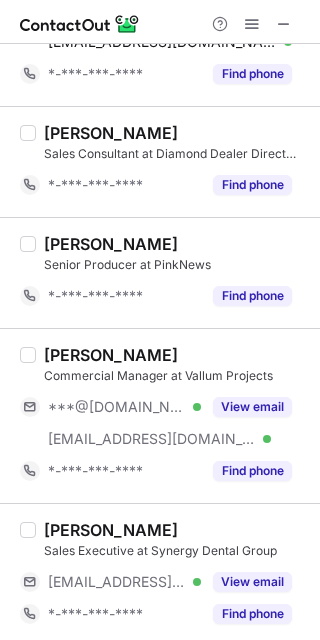 scroll, scrollTop: 1030, scrollLeft: 0, axis: vertical 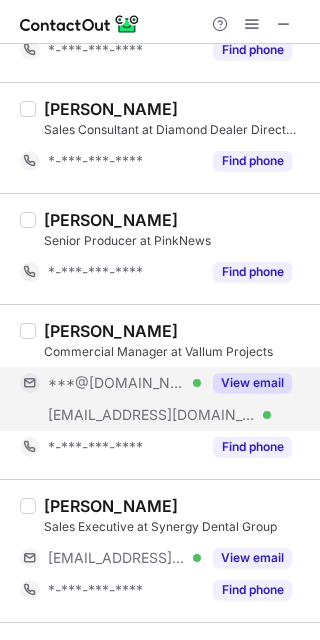 click on "View email" at bounding box center (252, 383) 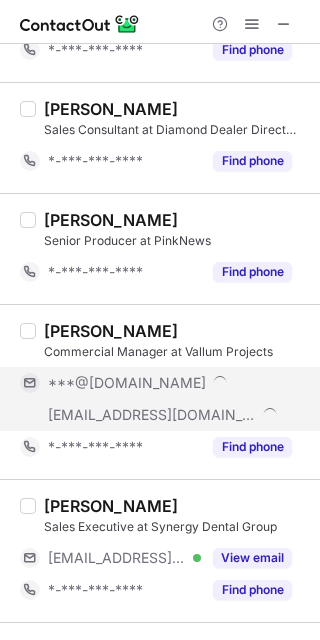click on "***@[DOMAIN_NAME]" at bounding box center (170, 383) 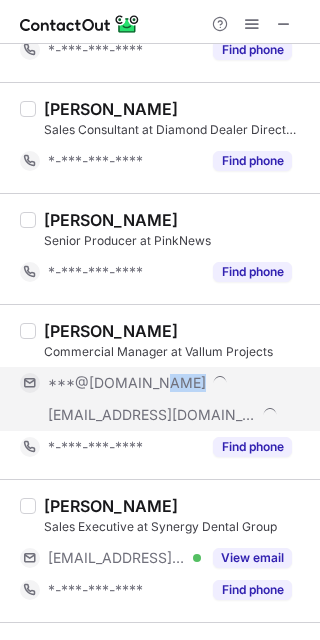 click on "***@[DOMAIN_NAME]" at bounding box center (170, 383) 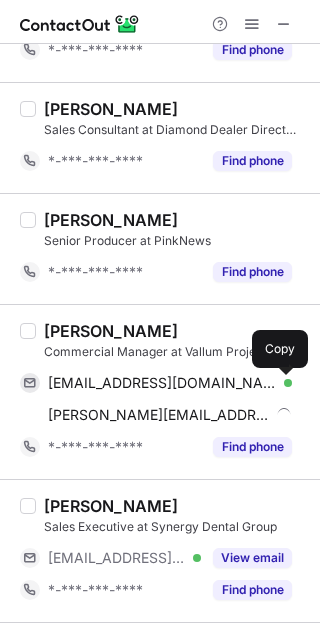 click at bounding box center [282, 383] 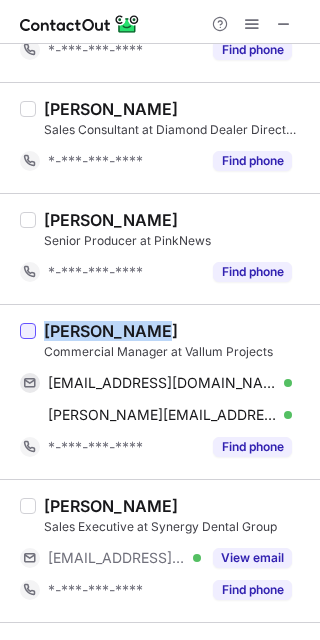 drag, startPoint x: 185, startPoint y: 342, endPoint x: 32, endPoint y: 330, distance: 153.46986 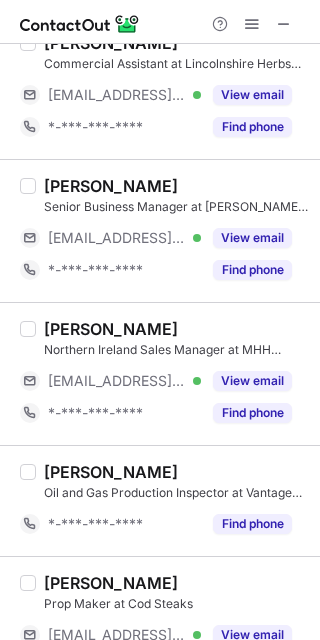 scroll, scrollTop: 2894, scrollLeft: 0, axis: vertical 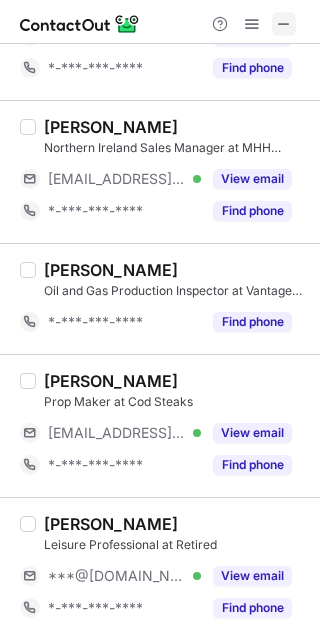 click at bounding box center [284, 24] 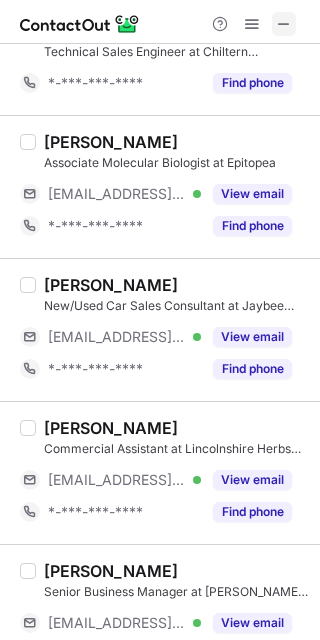 scroll, scrollTop: 3496, scrollLeft: 0, axis: vertical 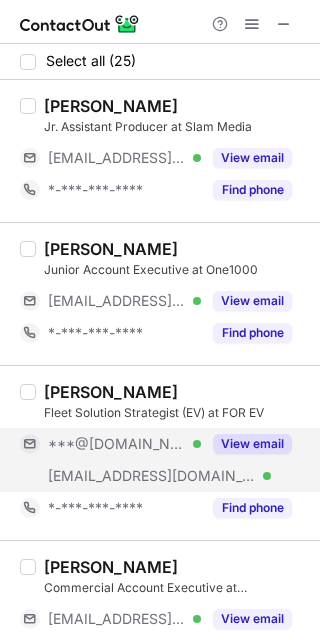 click on "View email" at bounding box center (252, 444) 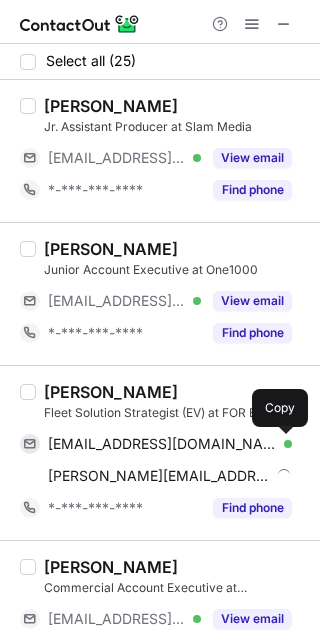 click at bounding box center (282, 444) 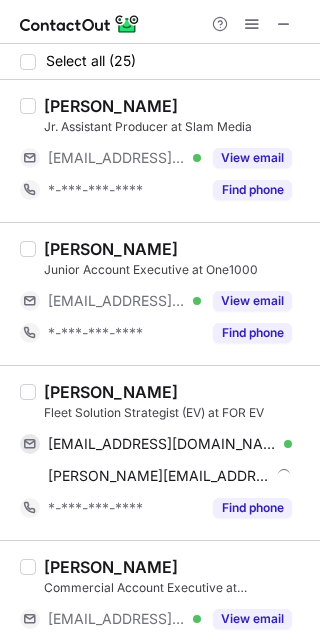 click on "[PERSON_NAME] Fleet Solution Strategist (EV) at FOR EV [EMAIL_ADDRESS][DOMAIN_NAME] Verified Send email Copy [PERSON_NAME][EMAIL_ADDRESS][DOMAIN_NAME] Send email Copy *-***-***-**** Find phone" at bounding box center [160, 452] 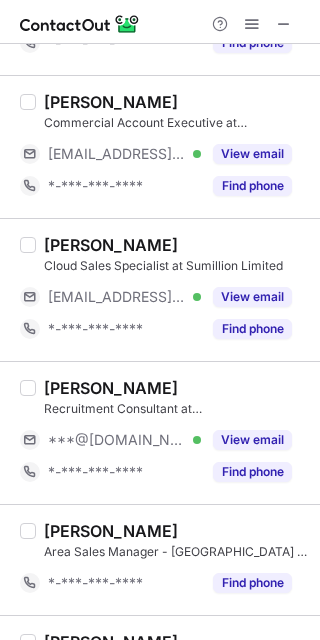 scroll, scrollTop: 552, scrollLeft: 0, axis: vertical 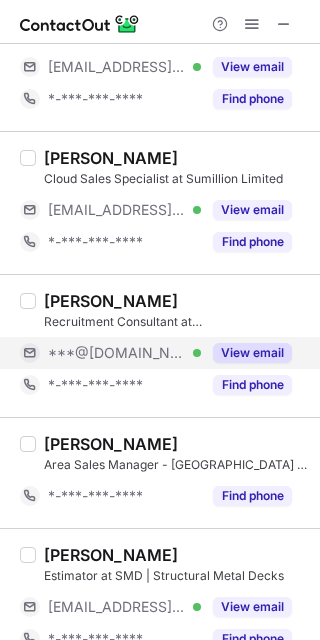 click on "View email" at bounding box center [252, 353] 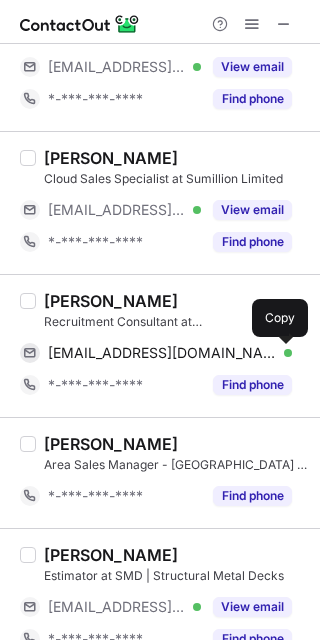click at bounding box center [282, 353] 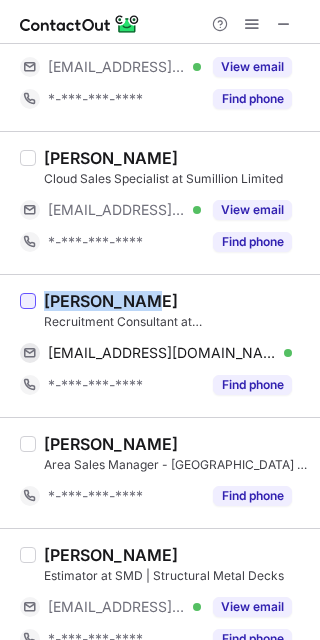 drag, startPoint x: 131, startPoint y: 297, endPoint x: 29, endPoint y: 300, distance: 102.044106 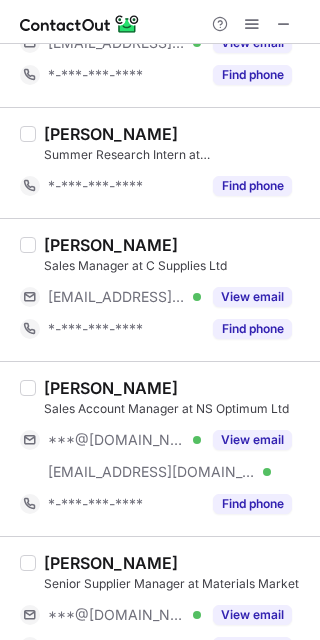 scroll, scrollTop: 1649, scrollLeft: 0, axis: vertical 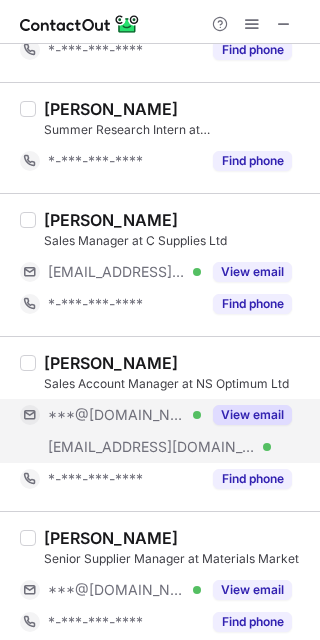 click on "View email" at bounding box center (252, 415) 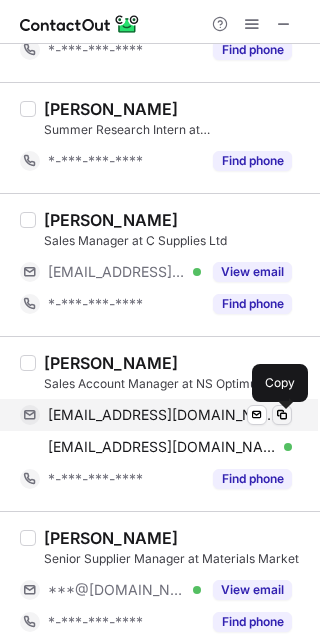 click at bounding box center (282, 415) 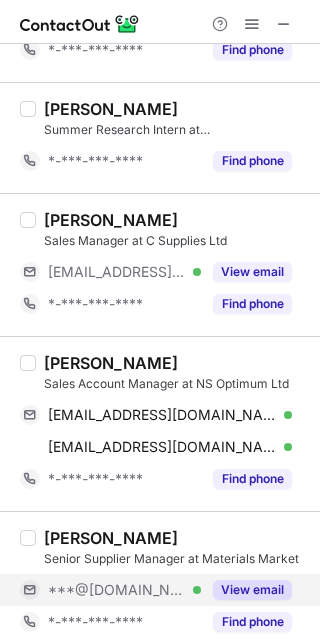 click on "View email" at bounding box center (252, 590) 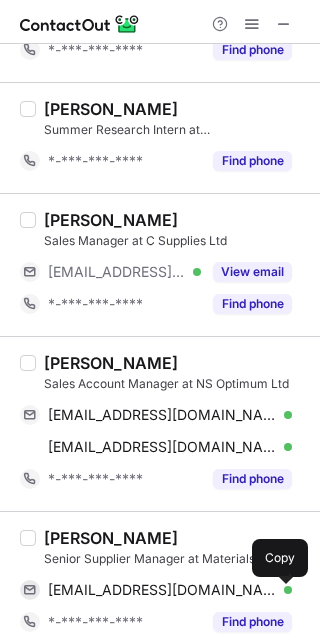click at bounding box center [282, 590] 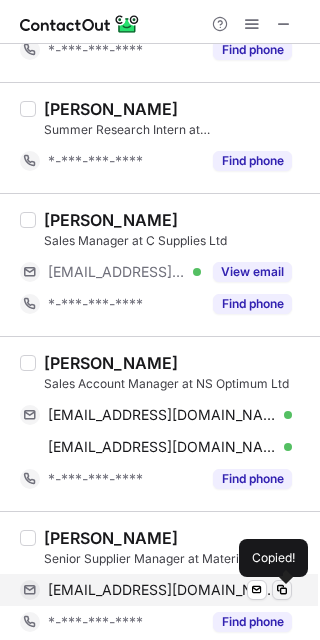 click at bounding box center (282, 590) 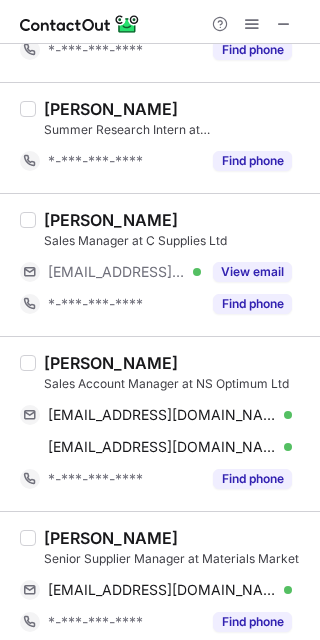 click on "[PERSON_NAME] Sales Account Manager at NS Optimum Ltd [EMAIL_ADDRESS][DOMAIN_NAME] Verified Send email Copy [EMAIL_ADDRESS][DOMAIN_NAME] Verified Send email Copy *-***-***-**** Find phone" at bounding box center [160, 423] 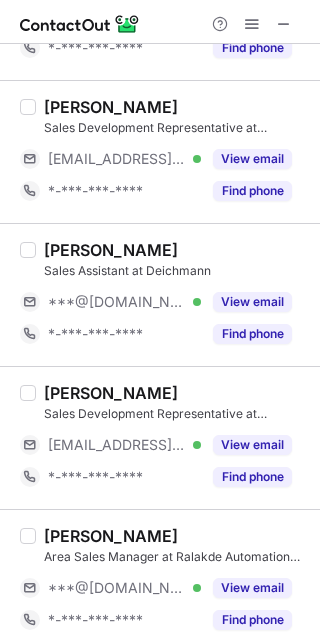 scroll, scrollTop: 2390, scrollLeft: 0, axis: vertical 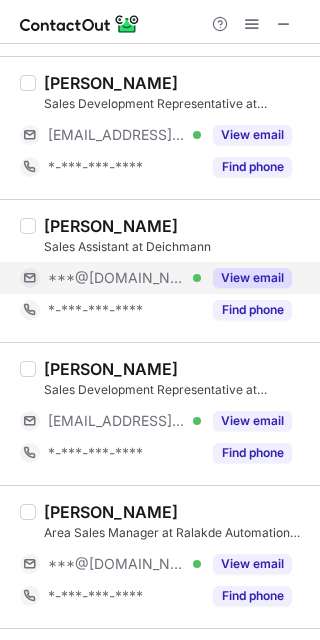 click on "View email" at bounding box center [252, 278] 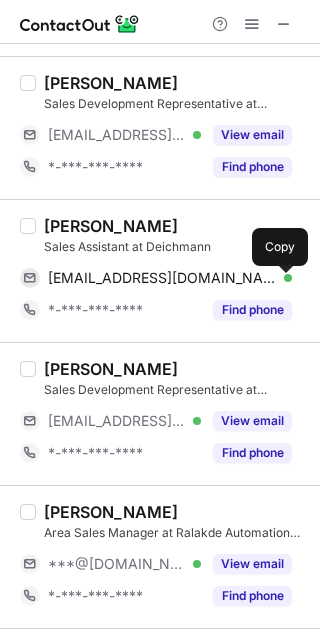 click at bounding box center (282, 278) 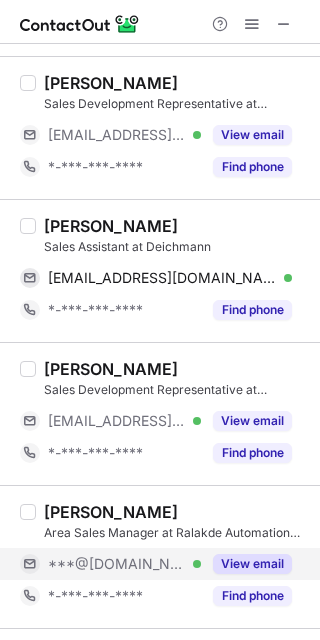 click on "View email" at bounding box center [252, 564] 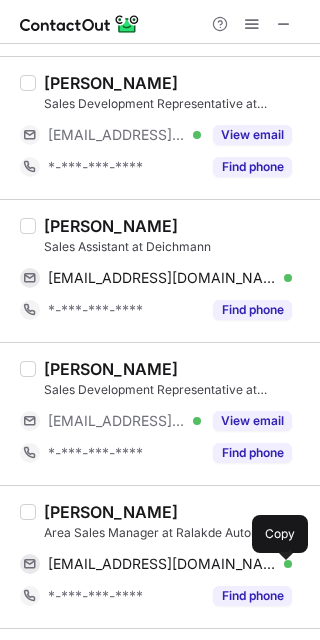 click at bounding box center [282, 564] 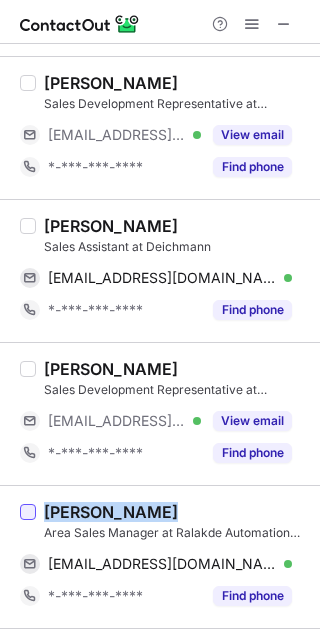 drag, startPoint x: 165, startPoint y: 509, endPoint x: 28, endPoint y: 514, distance: 137.09122 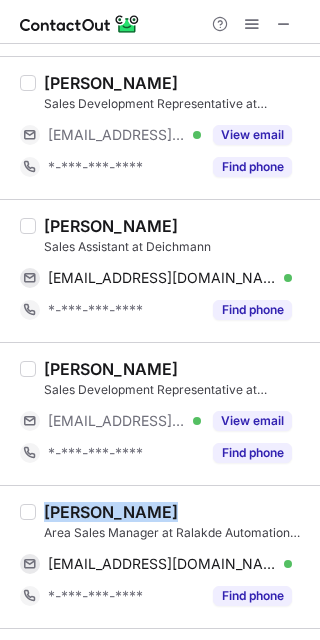 copy on "[PERSON_NAME]" 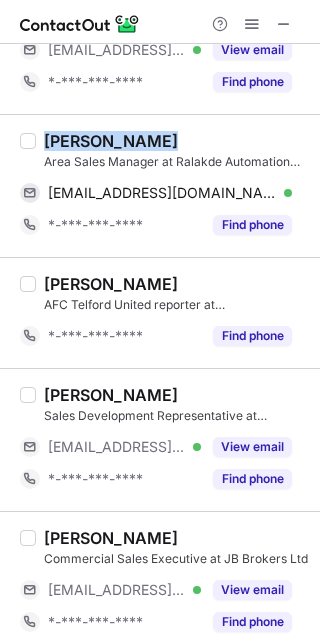 scroll, scrollTop: 2926, scrollLeft: 0, axis: vertical 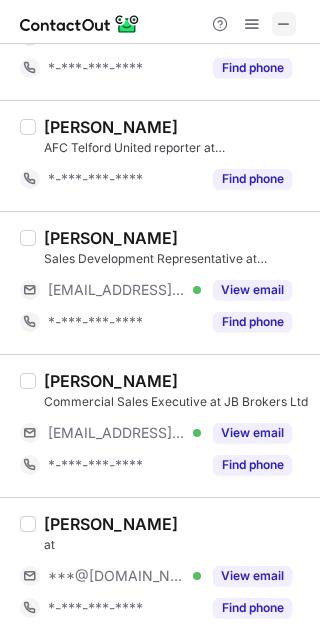 click at bounding box center [284, 24] 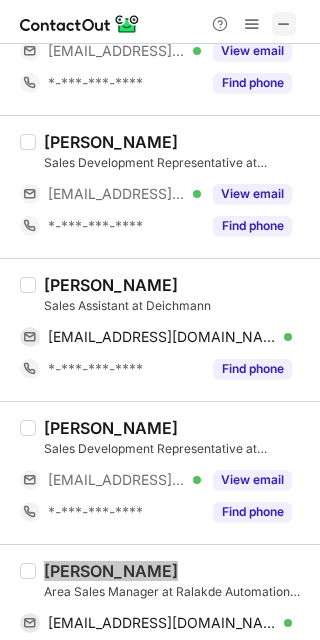 scroll, scrollTop: 3528, scrollLeft: 0, axis: vertical 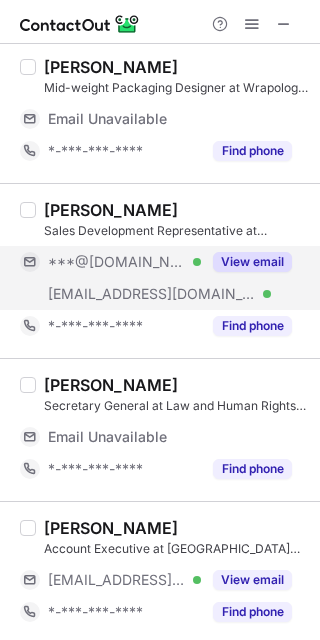 click on "View email" at bounding box center (246, 262) 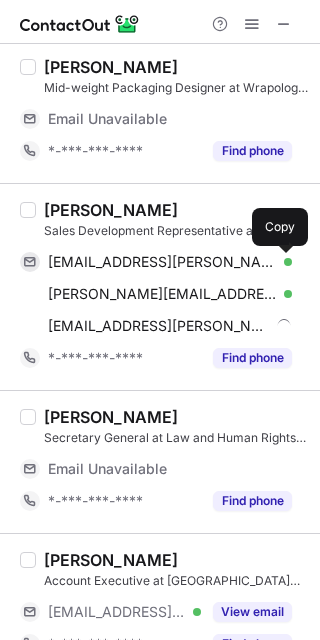 click at bounding box center [282, 262] 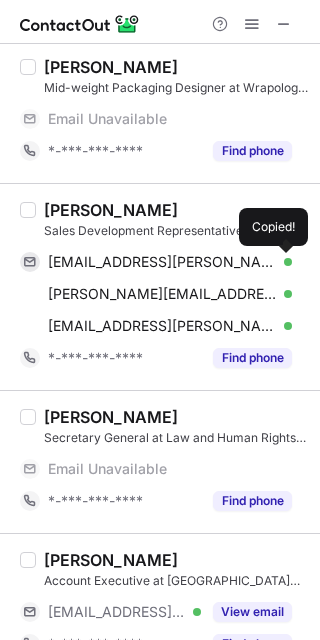 click at bounding box center [282, 262] 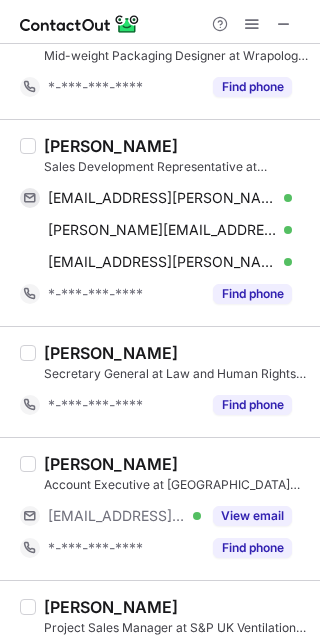 scroll, scrollTop: 436, scrollLeft: 0, axis: vertical 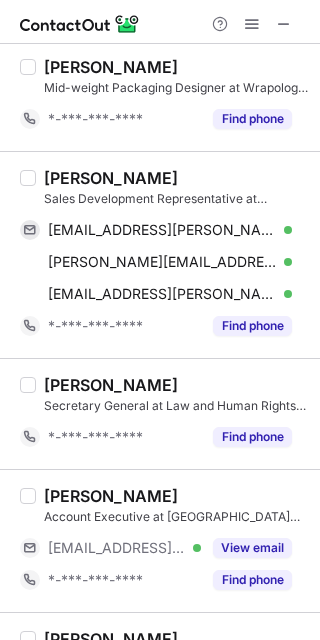click on "[PERSON_NAME]" at bounding box center (176, 385) 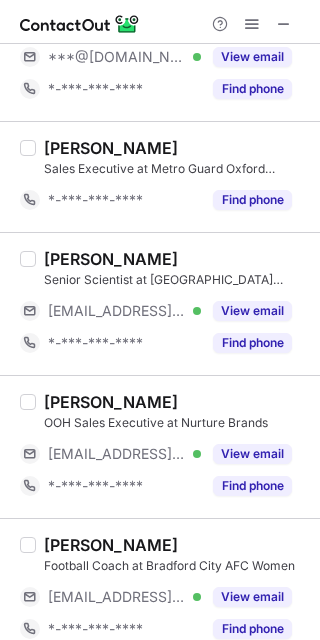 scroll, scrollTop: 1617, scrollLeft: 0, axis: vertical 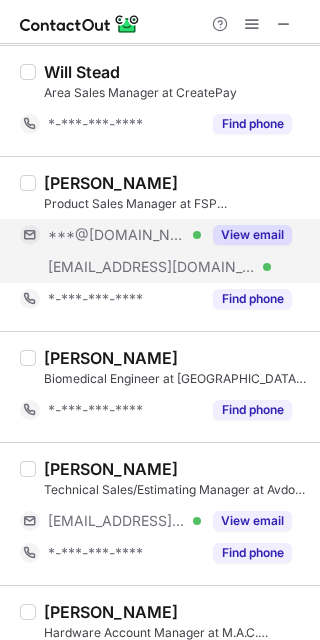 click on "View email" at bounding box center [252, 235] 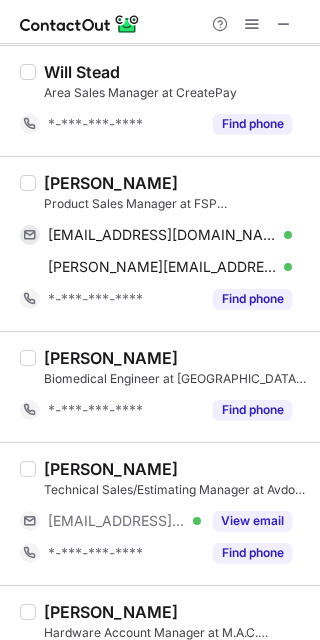 click on "[EMAIL_ADDRESS][DOMAIN_NAME] Verified Send email Copy" at bounding box center (156, 235) 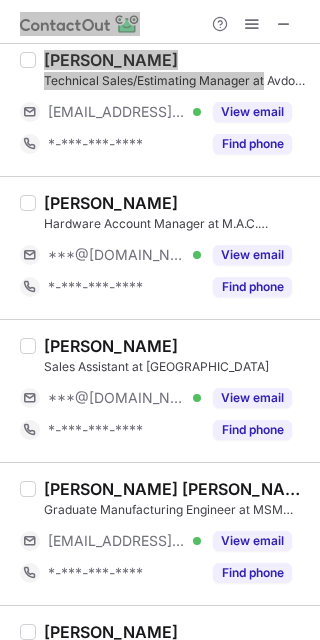 scroll, scrollTop: 2862, scrollLeft: 0, axis: vertical 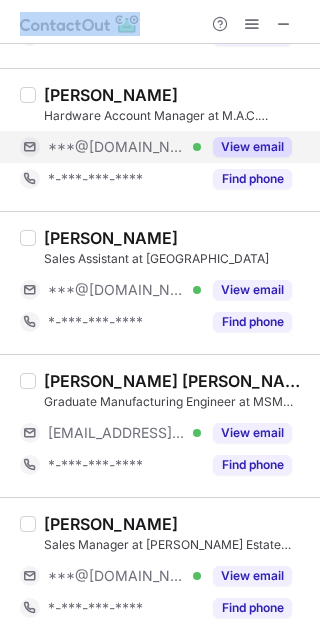 click on "View email" at bounding box center [252, 147] 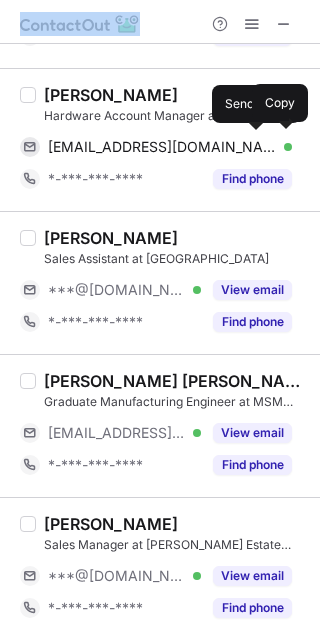 click at bounding box center [257, 147] 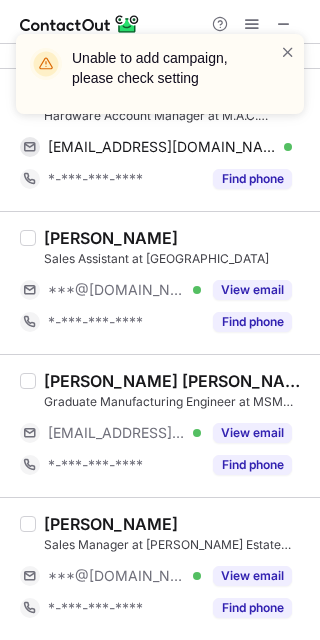 click on "Unable to add campaign, please check setting" at bounding box center (160, 82) 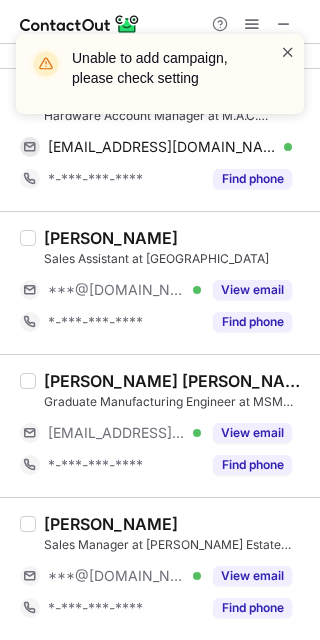click at bounding box center (288, 52) 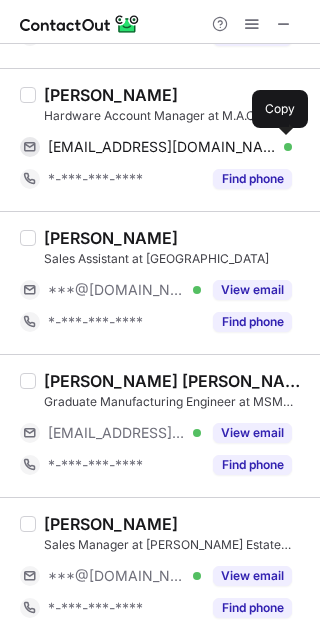 click at bounding box center (282, 147) 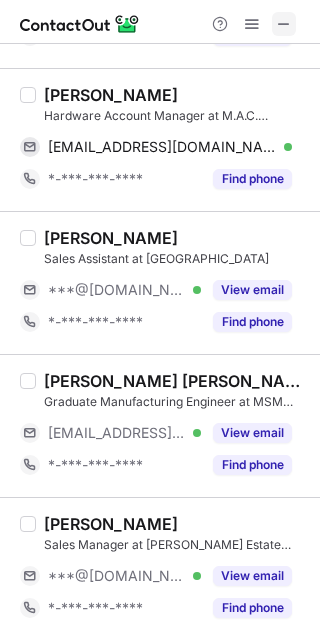 click at bounding box center (284, 24) 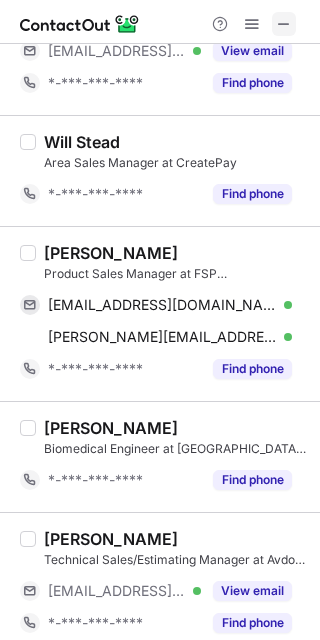 scroll, scrollTop: 3464, scrollLeft: 0, axis: vertical 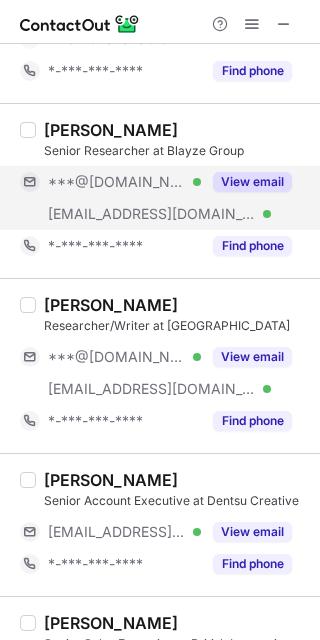 click on "View email" at bounding box center [252, 182] 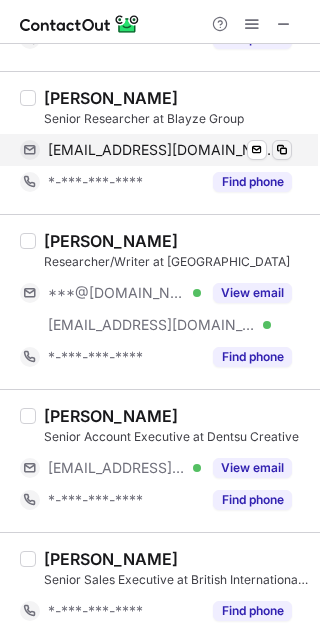 click on "Find phone" at bounding box center [252, 182] 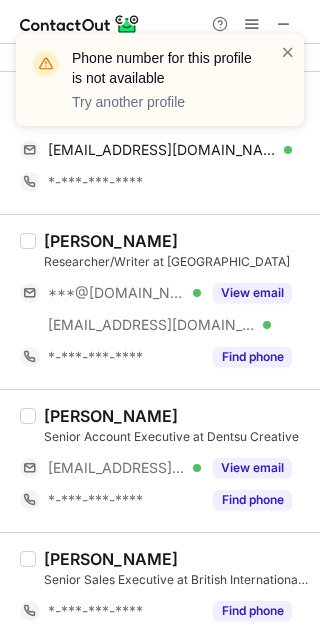 click on "[EMAIL_ADDRESS][DOMAIN_NAME] Verified Send email Copy" at bounding box center (164, 150) 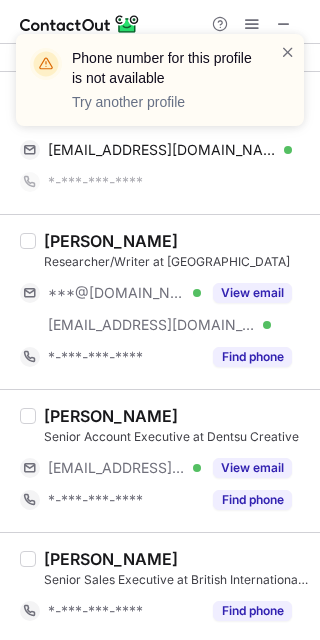 click on "Phone number for this profile is not available Try another profile" at bounding box center [160, 88] 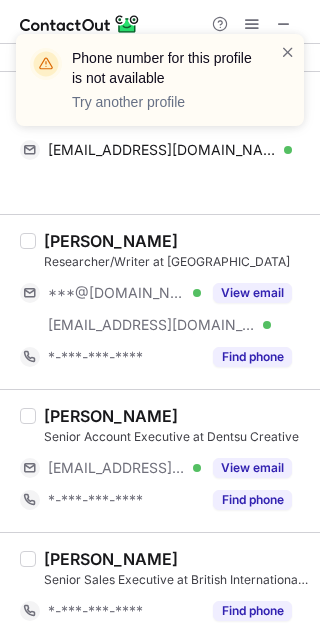 click at bounding box center (288, 80) 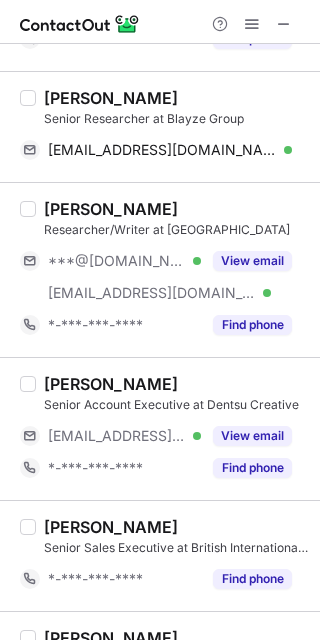 click at bounding box center [288, 52] 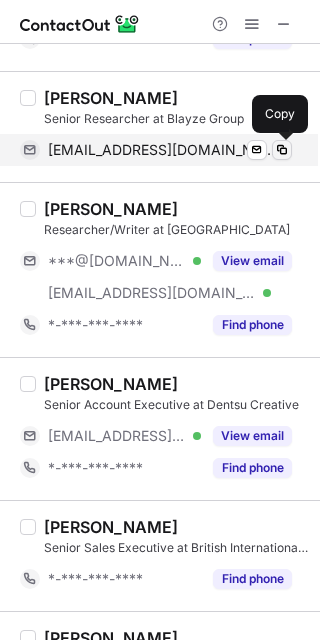 click at bounding box center [282, 150] 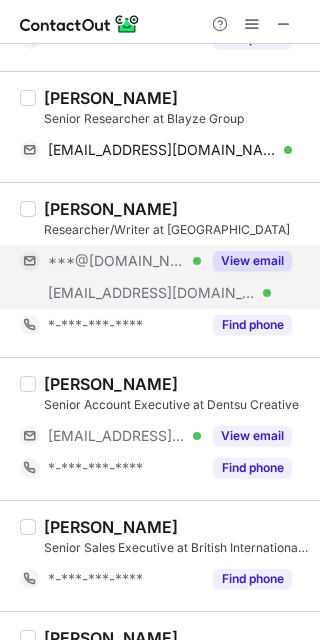 click on "View email" at bounding box center [252, 261] 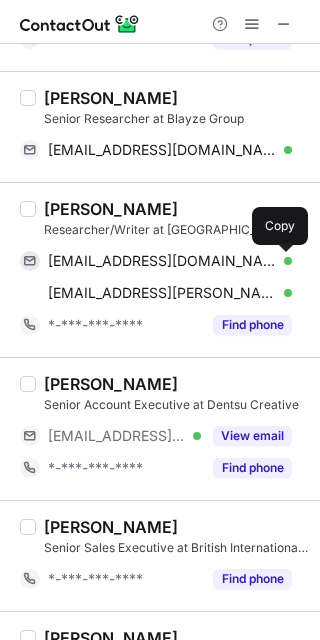 click at bounding box center (282, 261) 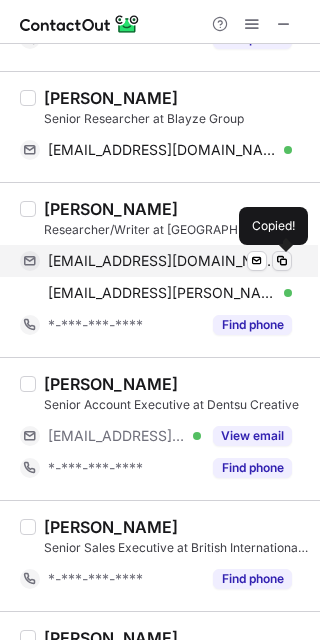 click at bounding box center (282, 261) 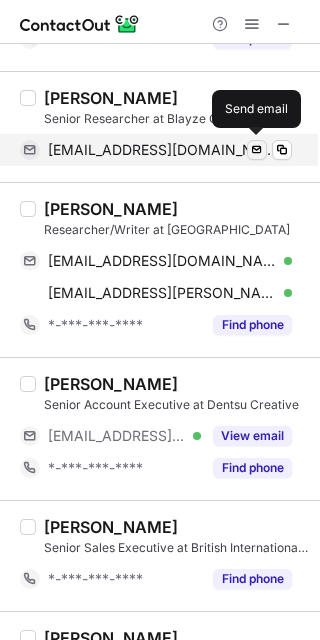 click at bounding box center (257, 150) 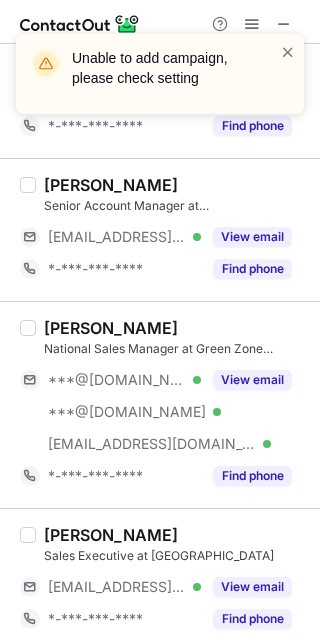scroll, scrollTop: 1166, scrollLeft: 0, axis: vertical 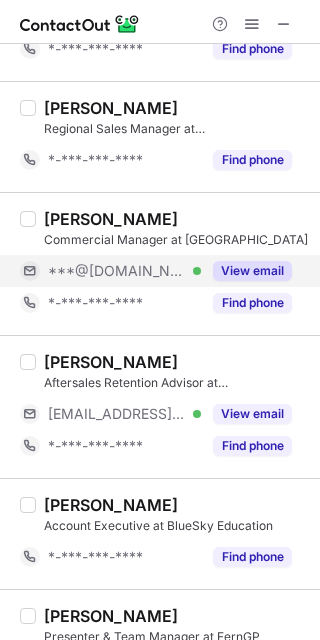 click on "View email" at bounding box center (252, 271) 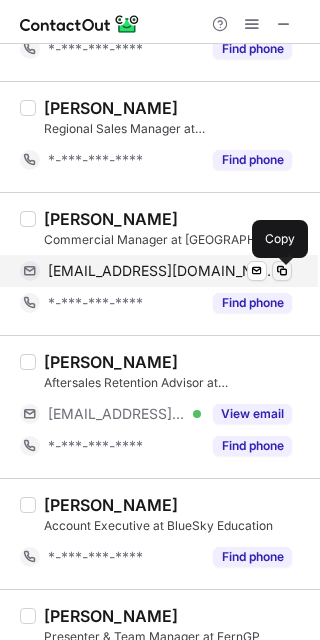 click at bounding box center [282, 271] 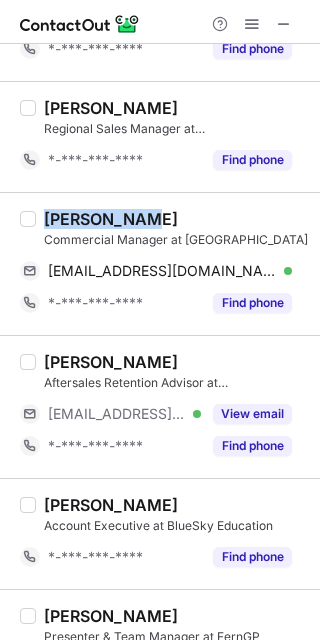 drag, startPoint x: 136, startPoint y: 209, endPoint x: 41, endPoint y: 225, distance: 96.337944 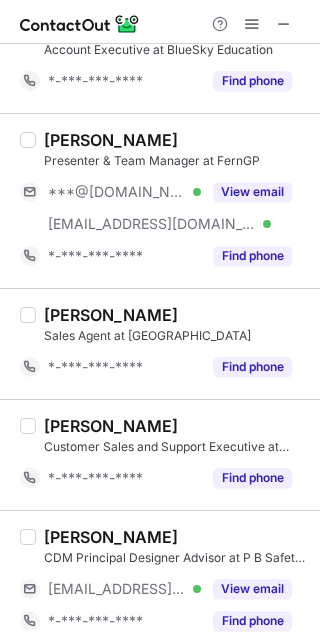scroll, scrollTop: 2830, scrollLeft: 0, axis: vertical 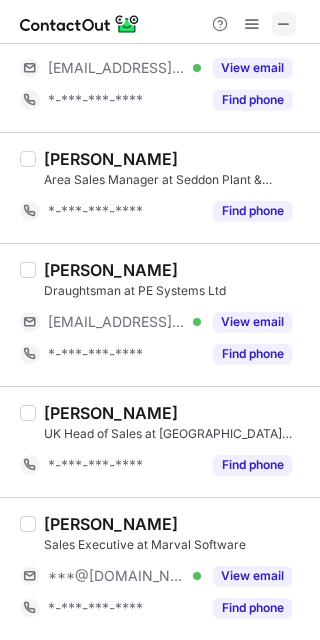 click at bounding box center [284, 24] 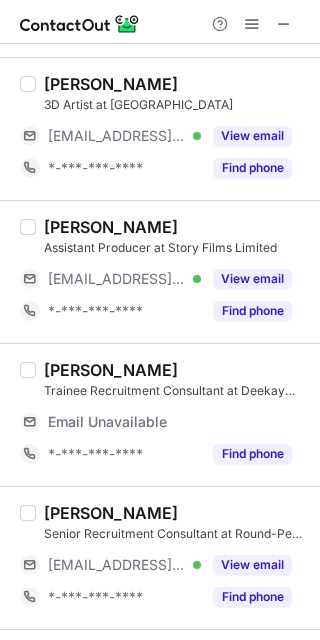 scroll, scrollTop: 0, scrollLeft: 0, axis: both 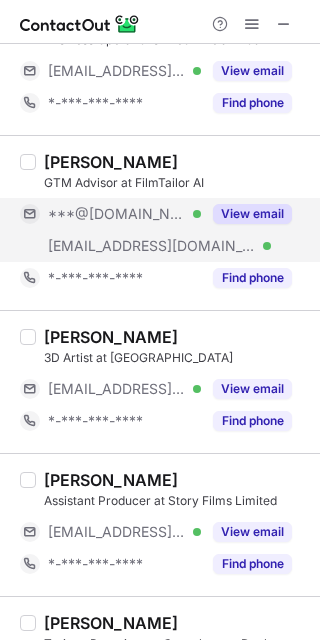 click on "View email" at bounding box center [252, 214] 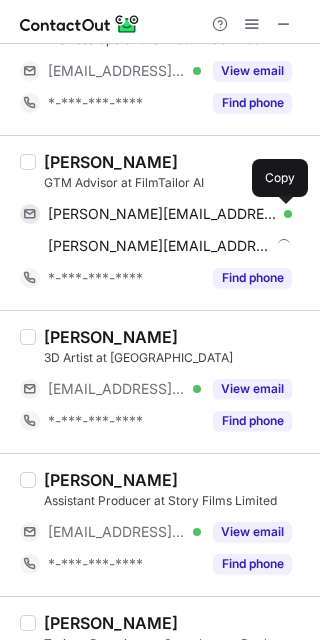 click at bounding box center [282, 214] 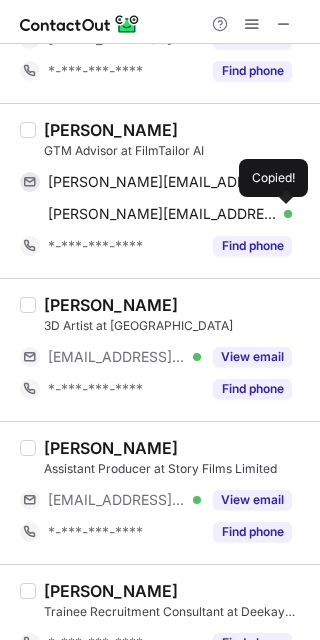 scroll, scrollTop: 341, scrollLeft: 0, axis: vertical 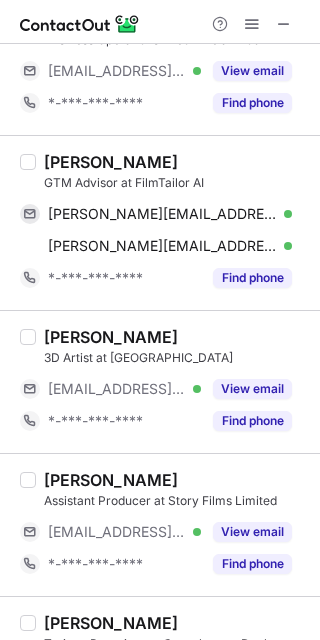 click on "[PERSON_NAME] GTM Advisor at FilmTailor AI [PERSON_NAME][EMAIL_ADDRESS][DOMAIN_NAME] Verified Send email Copy [PERSON_NAME][EMAIL_ADDRESS][DOMAIN_NAME] Verified Send email Copy *-***-***-**** Find phone" at bounding box center (160, 222) 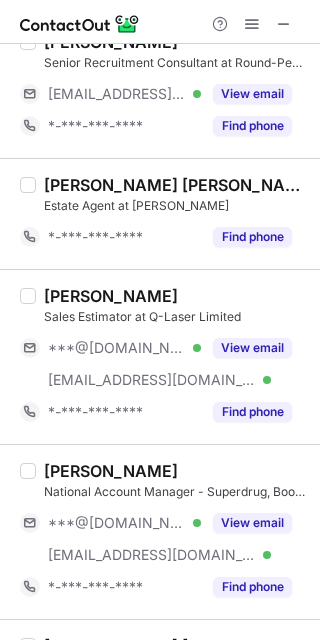 scroll, scrollTop: 1072, scrollLeft: 0, axis: vertical 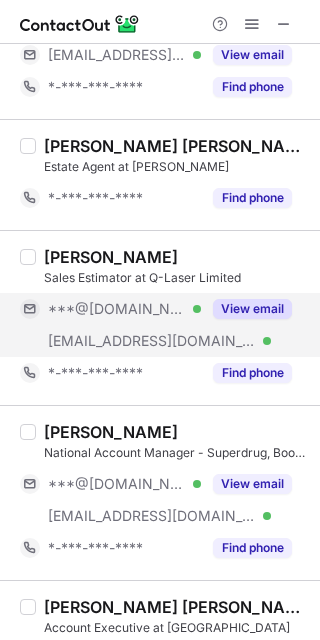 click on "View email" at bounding box center (246, 309) 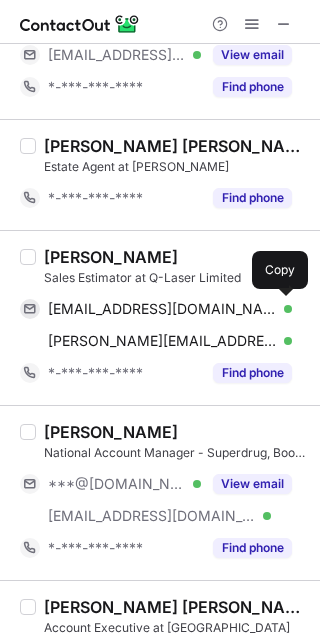 click on "[EMAIL_ADDRESS][DOMAIN_NAME] Verified Send email Copy" at bounding box center [156, 309] 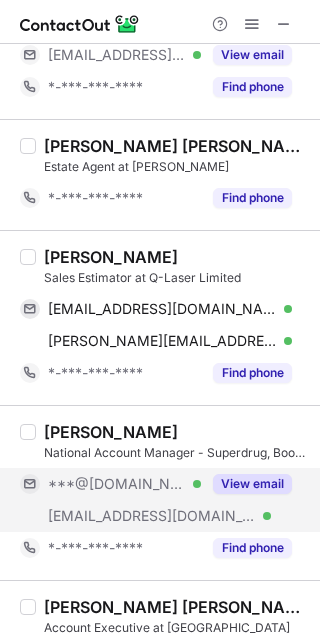 click on "View email" at bounding box center (252, 484) 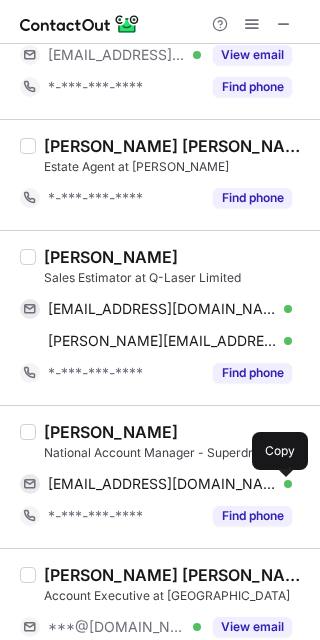 click at bounding box center (282, 484) 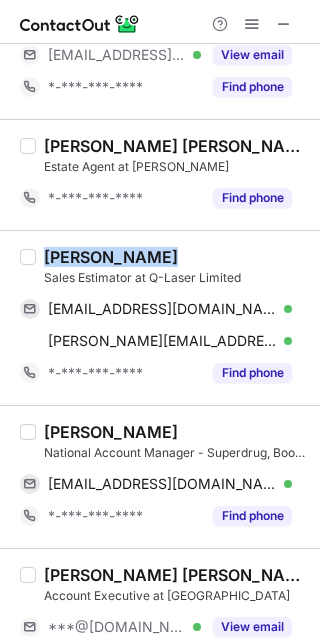 drag, startPoint x: 181, startPoint y: 262, endPoint x: 21, endPoint y: 280, distance: 161.00932 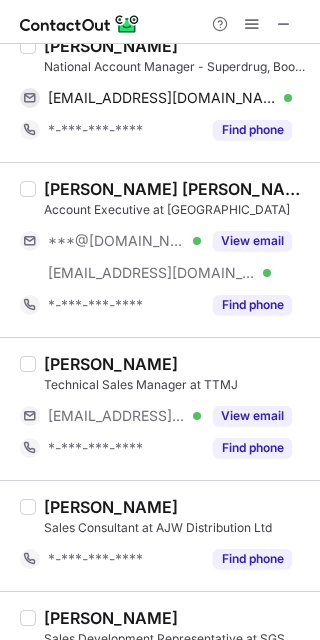 scroll, scrollTop: 1468, scrollLeft: 0, axis: vertical 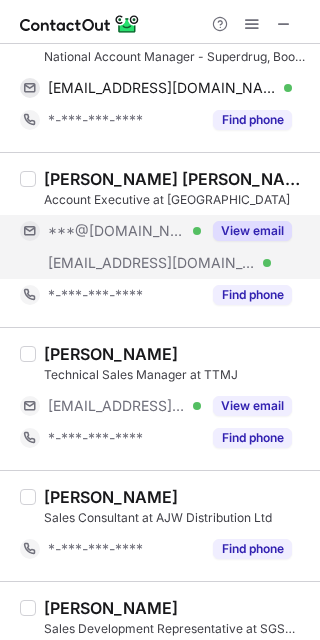 click on "View email" at bounding box center (252, 231) 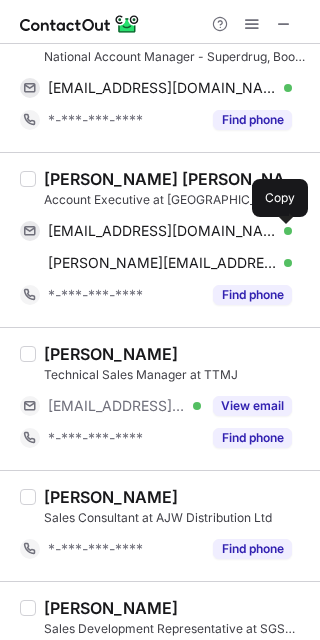 click at bounding box center [282, 231] 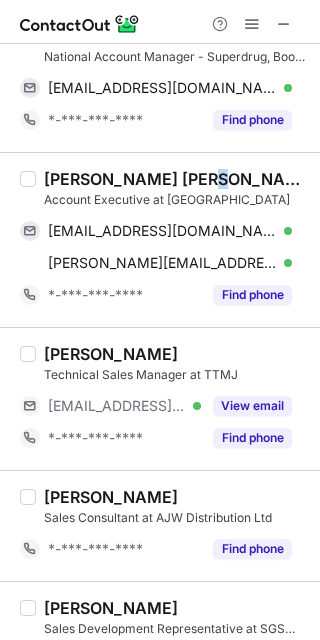 drag, startPoint x: 203, startPoint y: 171, endPoint x: 217, endPoint y: 177, distance: 15.231546 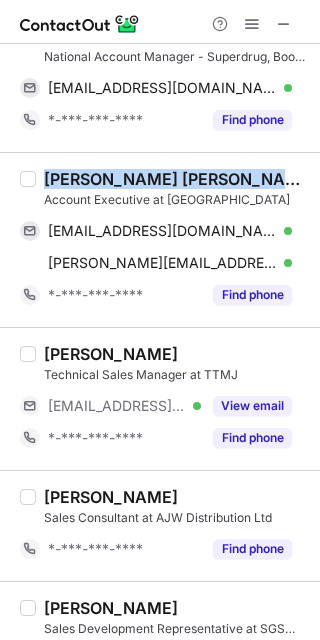 drag, startPoint x: 217, startPoint y: 177, endPoint x: 45, endPoint y: 173, distance: 172.04651 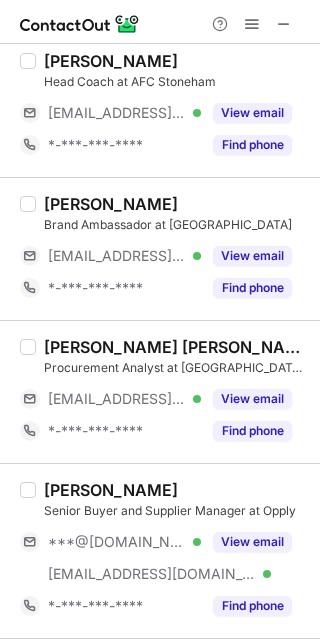 scroll, scrollTop: 2621, scrollLeft: 0, axis: vertical 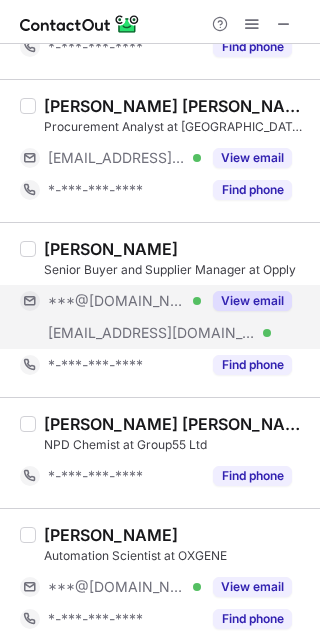 click on "View email" at bounding box center (252, 301) 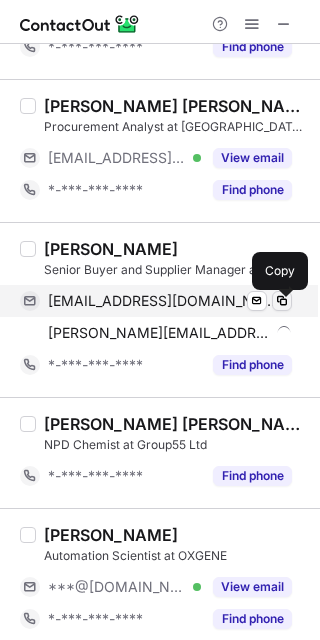 click at bounding box center [282, 301] 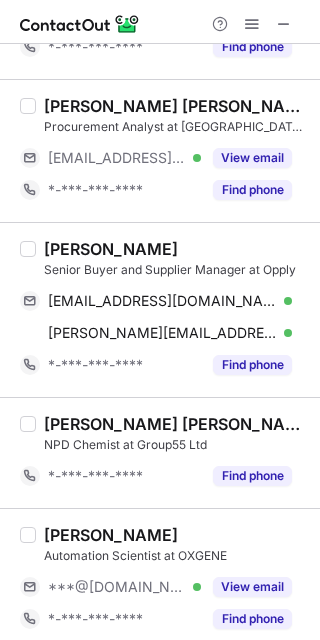 click on "[PERSON_NAME] [PERSON_NAME] NPD Chemist at Group55 Ltd *-***-***-**** Find phone" at bounding box center (160, 452) 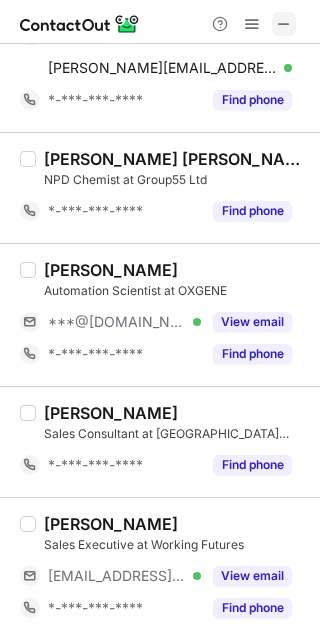 click at bounding box center (284, 24) 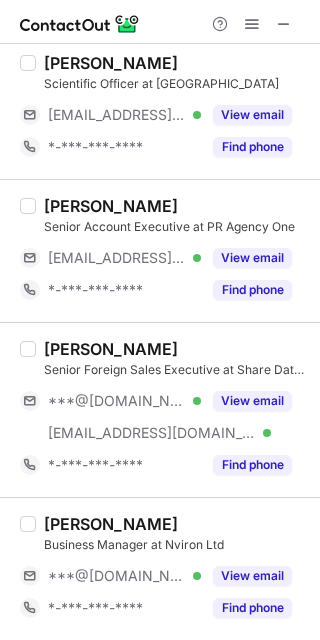 scroll, scrollTop: 2693, scrollLeft: 0, axis: vertical 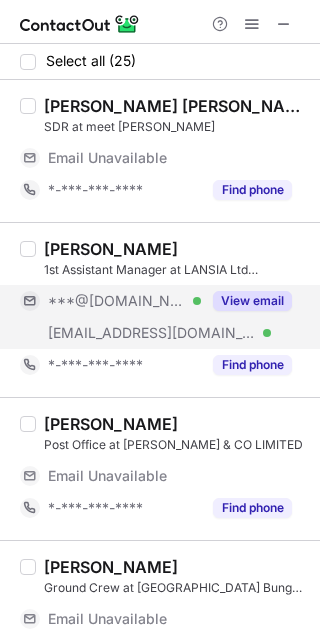 click on "View email" at bounding box center [252, 301] 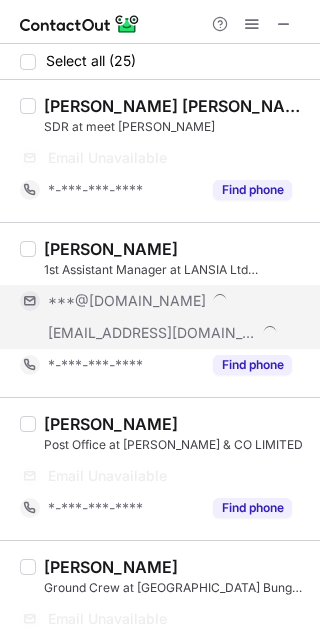 click on "***@[DOMAIN_NAME]" at bounding box center (170, 301) 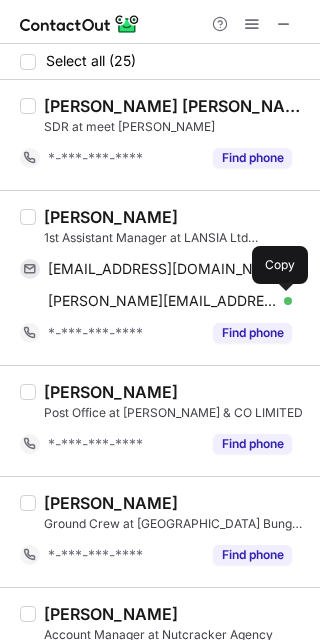 click at bounding box center [282, 301] 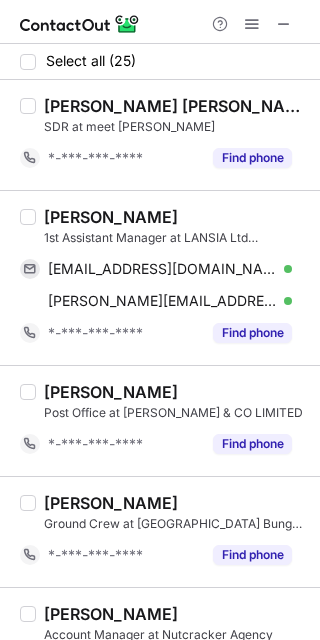 click on "[PERSON_NAME] 1st Assistant Manager at LANSIA Ltd [PERSON_NAME] [EMAIL_ADDRESS][DOMAIN_NAME] Verified Send email Copy [PERSON_NAME][EMAIL_ADDRESS][DOMAIN_NAME] Verified Send email Copied! *-***-***-**** Find phone" at bounding box center [160, 277] 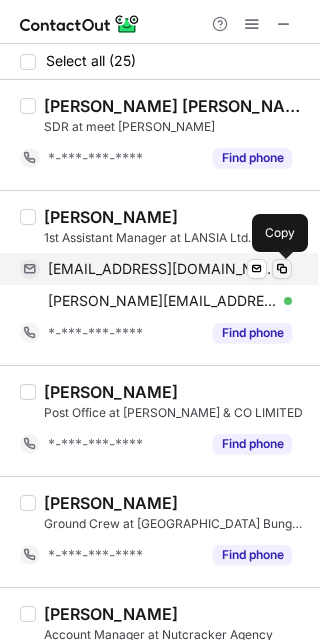 click at bounding box center (282, 269) 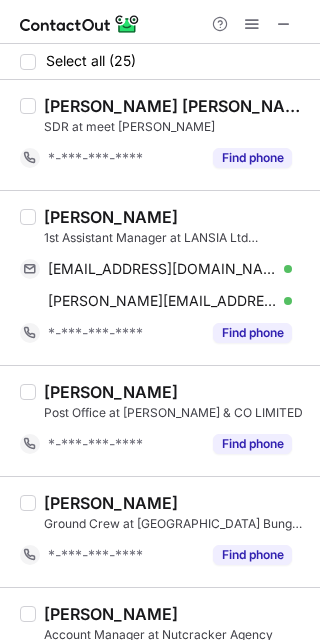 drag, startPoint x: 208, startPoint y: 198, endPoint x: 44, endPoint y: 225, distance: 166.2077 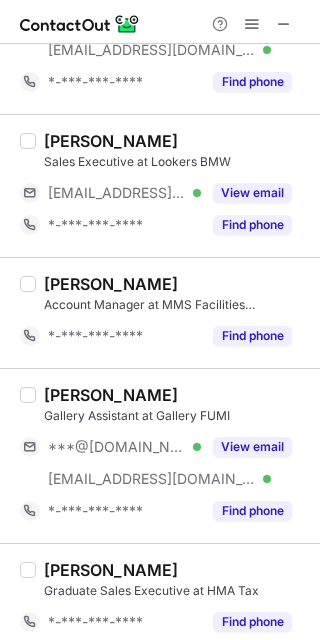 scroll, scrollTop: 1561, scrollLeft: 0, axis: vertical 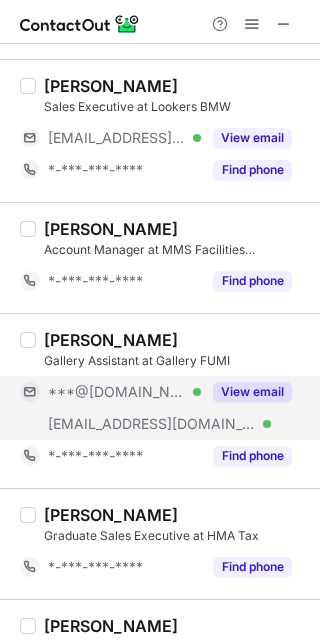 click on "View email" at bounding box center (252, 392) 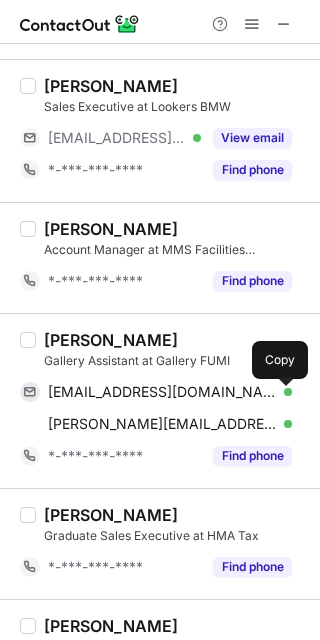 click at bounding box center (282, 392) 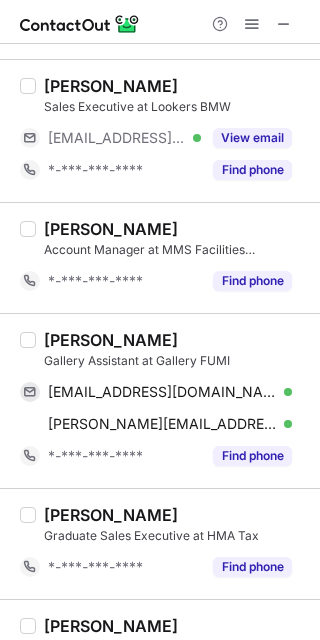 click on "[PERSON_NAME]" at bounding box center [176, 340] 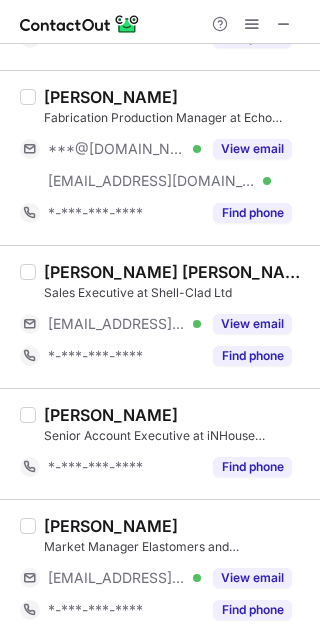 scroll, scrollTop: 2138, scrollLeft: 0, axis: vertical 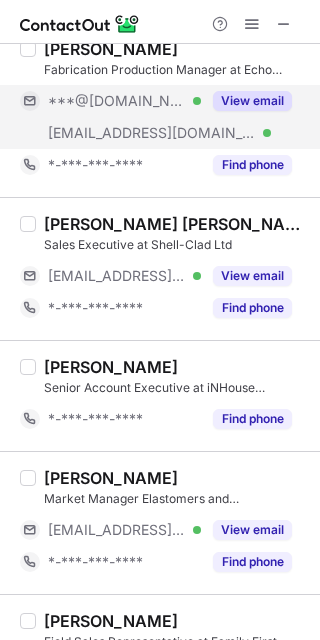 click on "View email" at bounding box center [252, 101] 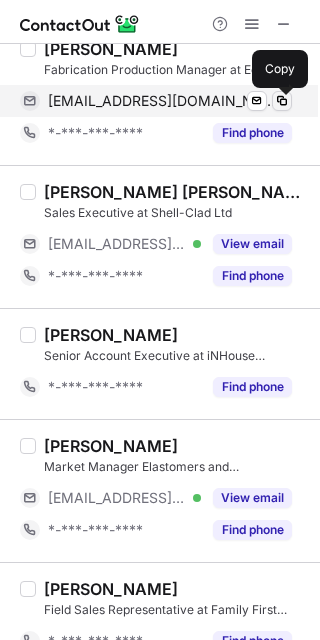 click at bounding box center (282, 101) 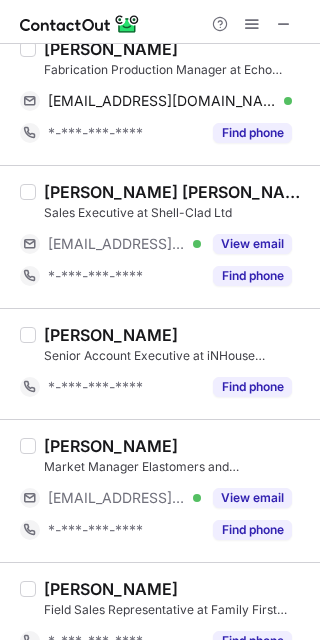 click on "[PERSON_NAME] Senior Account Executive at iNHouse Communications *-***-***-**** Find phone" at bounding box center [160, 363] 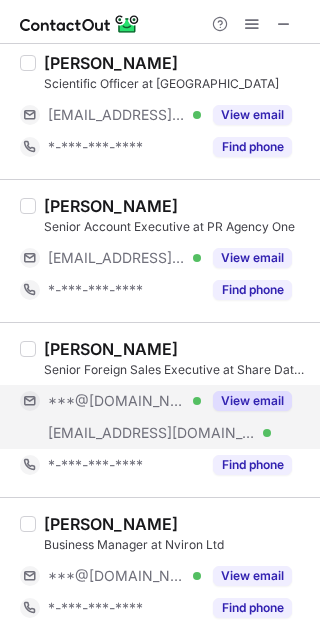 click on "View email" at bounding box center [252, 401] 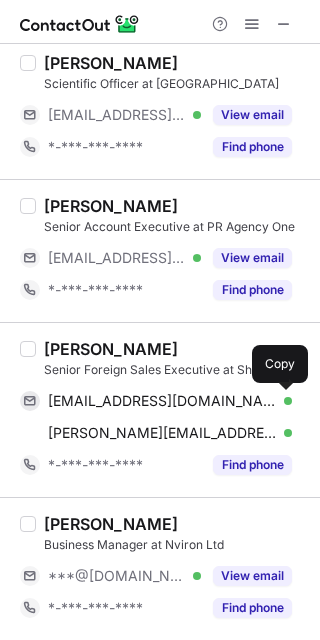click at bounding box center (282, 401) 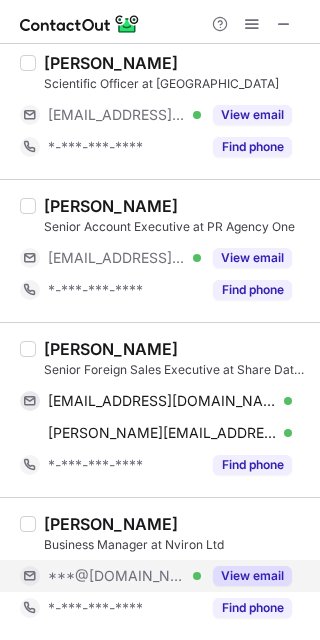 click on "View email" at bounding box center (252, 576) 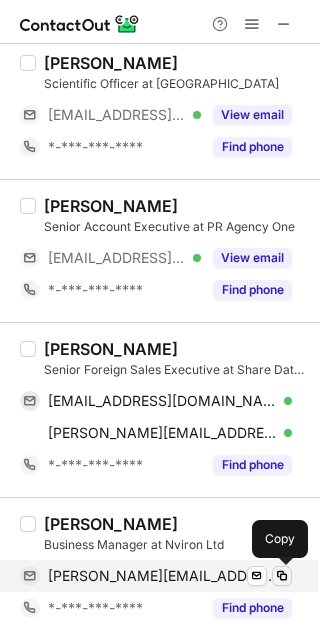 click at bounding box center [282, 576] 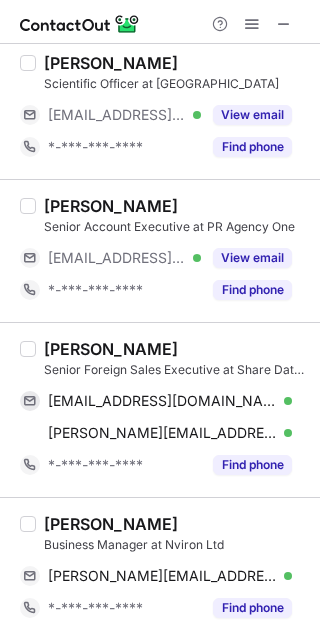 click on "[PERSON_NAME] Business Manager at Nviron Ltd [PERSON_NAME][EMAIL_ADDRESS][PERSON_NAME][DOMAIN_NAME] Verified Send email Copy *-***-***-**** Find phone" at bounding box center (160, 568) 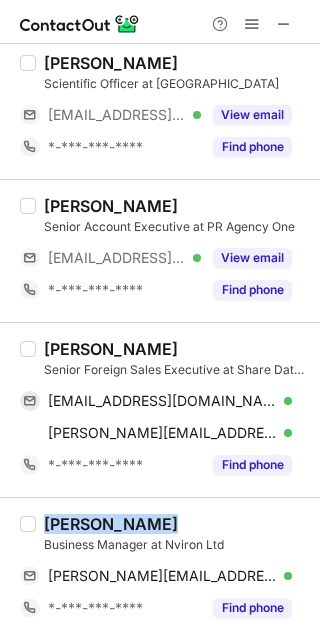 drag, startPoint x: 189, startPoint y: 503, endPoint x: 60, endPoint y: 502, distance: 129.00388 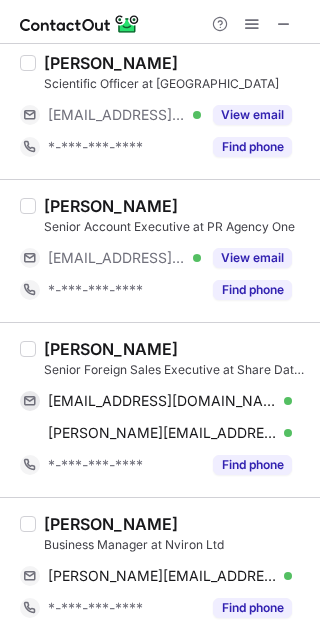 click at bounding box center [160, 22] 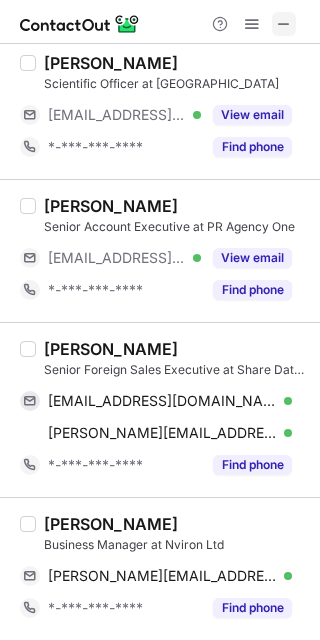 click at bounding box center [284, 24] 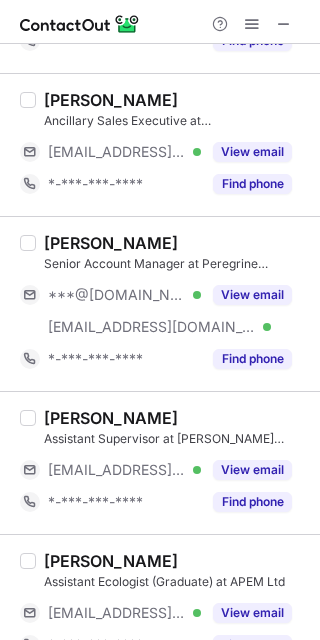 scroll, scrollTop: 0, scrollLeft: 0, axis: both 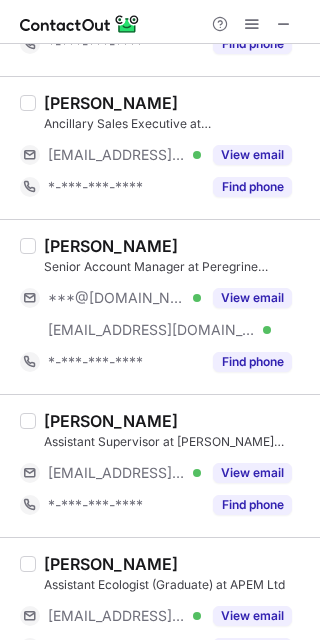drag, startPoint x: 279, startPoint y: 269, endPoint x: 280, endPoint y: 281, distance: 12.0415945 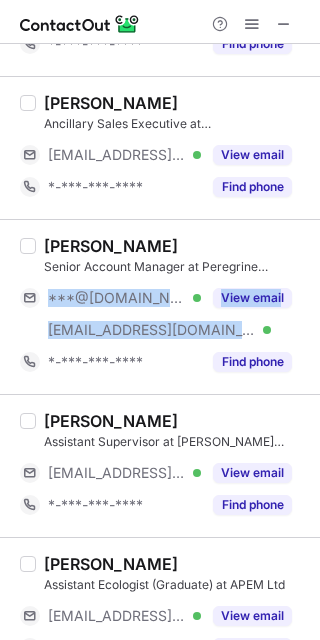 click on "[PERSON_NAME] Senior Account Manager at Peregrine Communications ***@[DOMAIN_NAME] Verified [EMAIL_ADDRESS][DOMAIN_NAME] Verified View email *-***-***-**** Find phone" at bounding box center (172, 307) 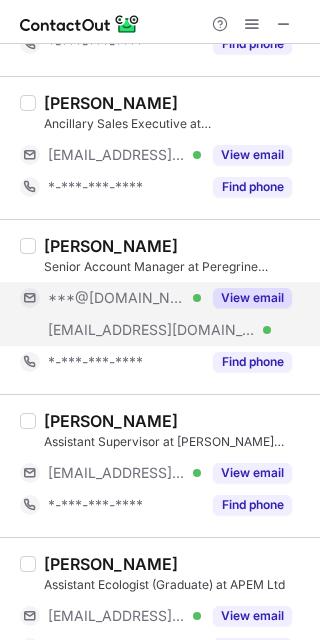 click on "View email" at bounding box center (246, 298) 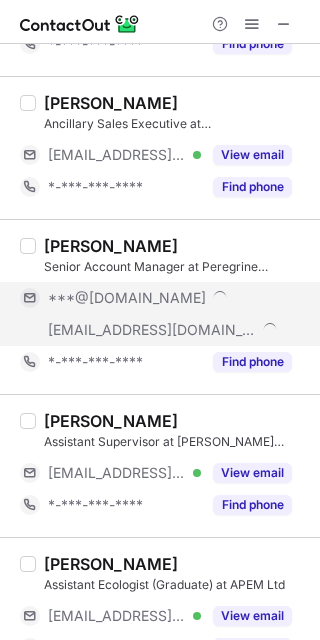 click on "***@[DOMAIN_NAME]" at bounding box center [156, 298] 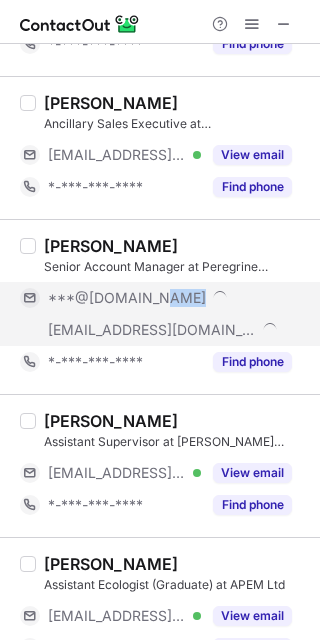 click on "***@[DOMAIN_NAME]" at bounding box center [156, 298] 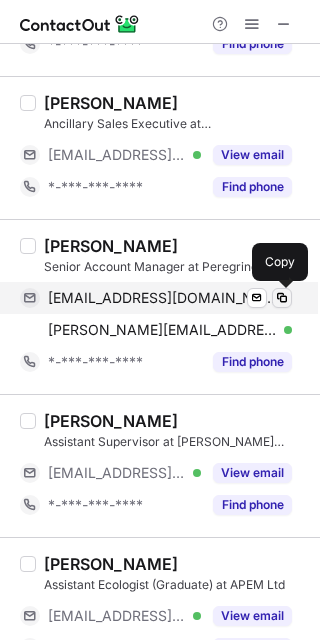 click at bounding box center (282, 298) 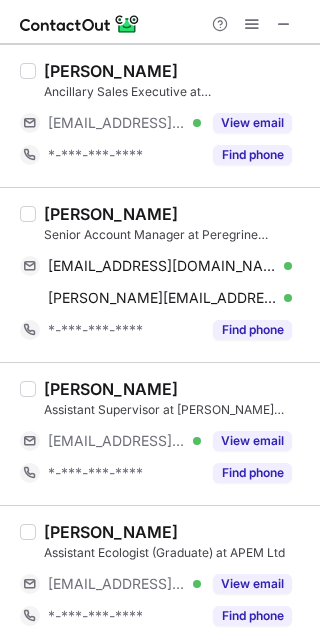 click on "[PERSON_NAME]" at bounding box center [176, 389] 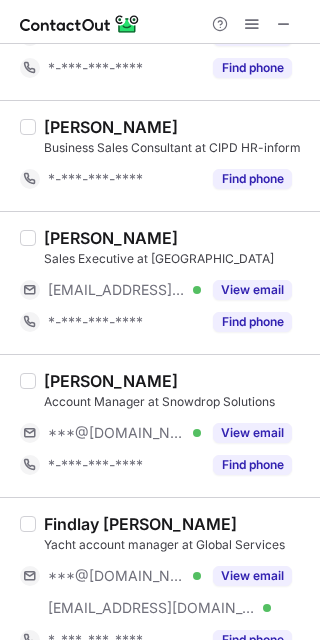 scroll, scrollTop: 1037, scrollLeft: 0, axis: vertical 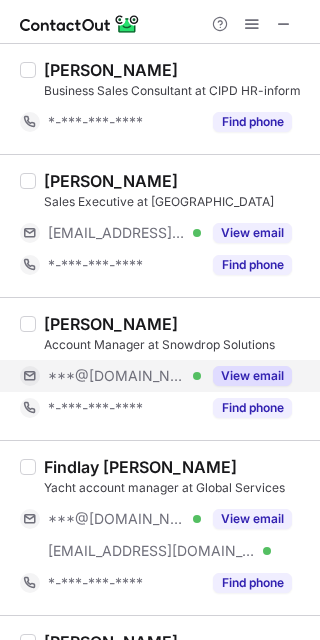 click on "View email" at bounding box center [252, 376] 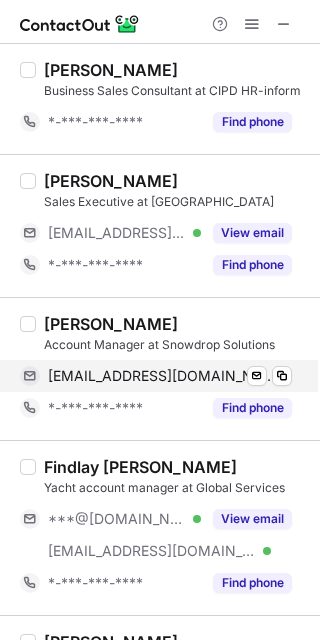 click on "[EMAIL_ADDRESS][DOMAIN_NAME] Verified Send email Copy" at bounding box center [156, 376] 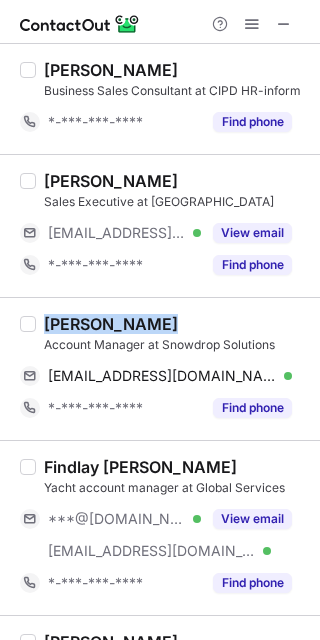 drag, startPoint x: 156, startPoint y: 317, endPoint x: 43, endPoint y: 325, distance: 113.28283 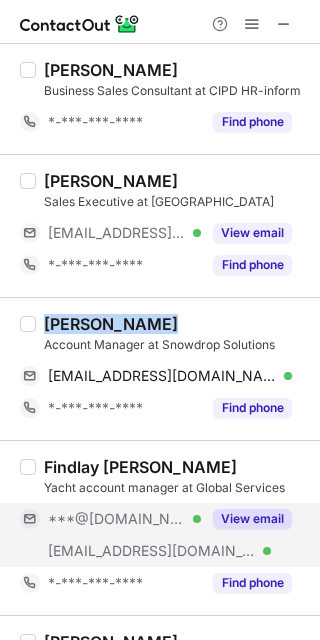 click on "View email" at bounding box center (252, 519) 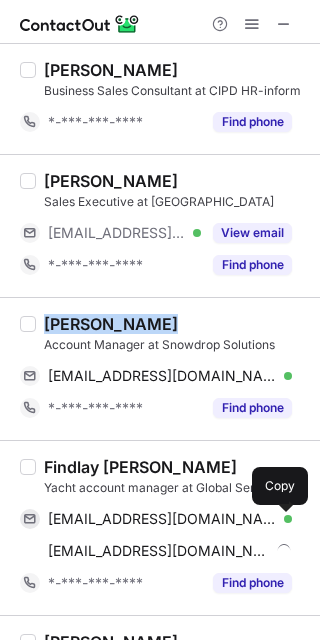 click at bounding box center (282, 519) 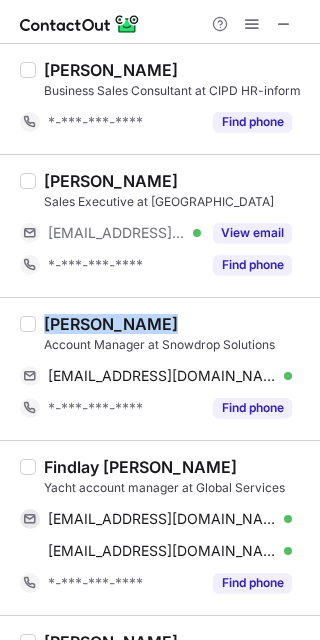 click on "[PERSON_NAME]" at bounding box center [176, 324] 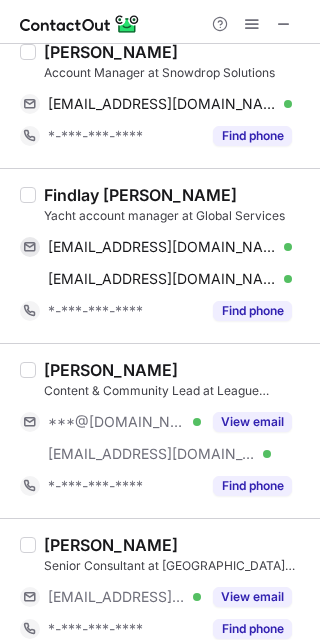 scroll, scrollTop: 1489, scrollLeft: 0, axis: vertical 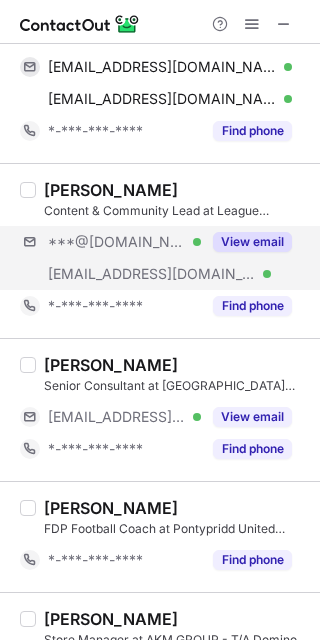 click on "***@[DOMAIN_NAME] Verified [EMAIL_ADDRESS][DOMAIN_NAME] Verified View email" at bounding box center (164, 258) 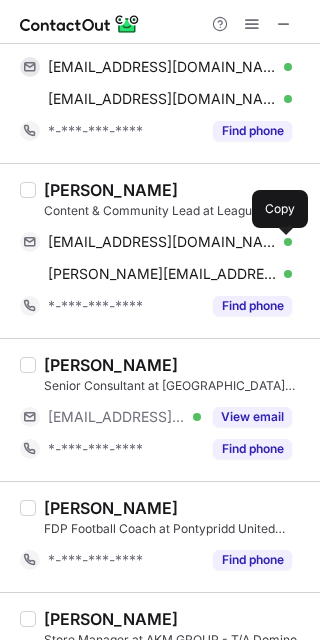 click at bounding box center (282, 242) 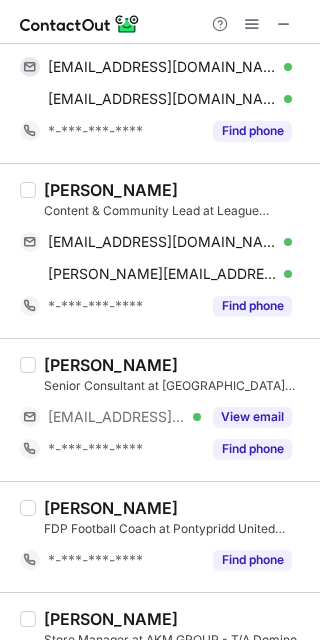 drag, startPoint x: 165, startPoint y: 187, endPoint x: 44, endPoint y: 181, distance: 121.14867 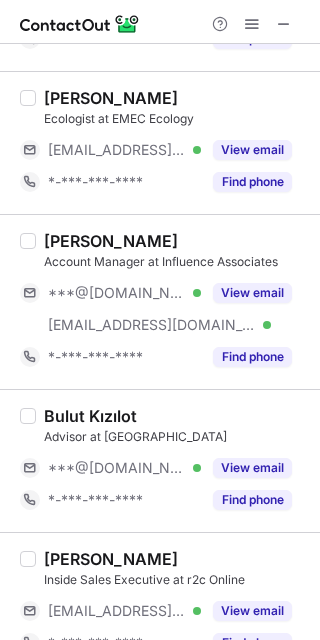 scroll, scrollTop: 2246, scrollLeft: 0, axis: vertical 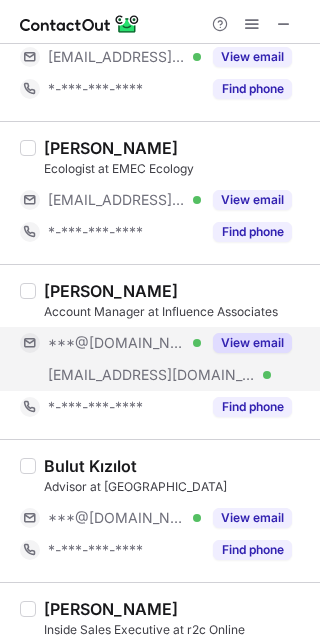 click on "View email" at bounding box center [252, 343] 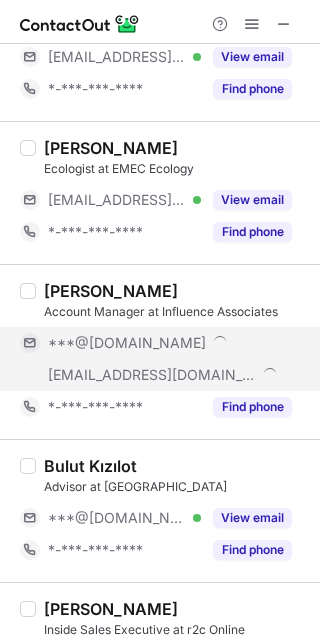 click on "***@[DOMAIN_NAME]" at bounding box center (170, 343) 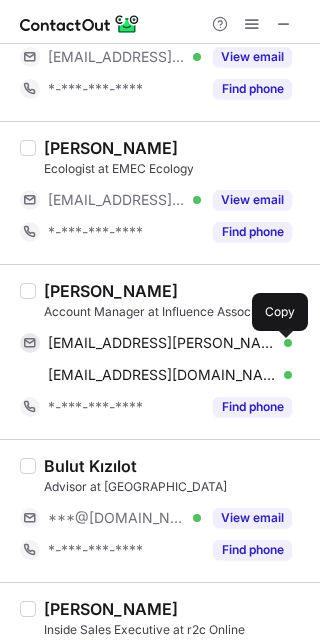 click at bounding box center [282, 343] 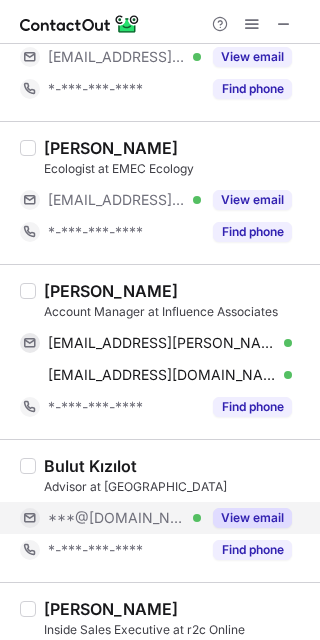 click on "View email" at bounding box center (252, 518) 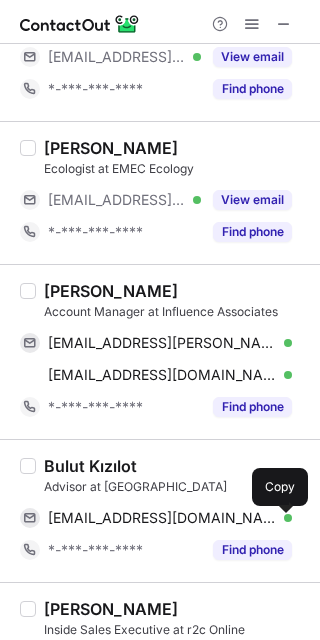 click at bounding box center [282, 518] 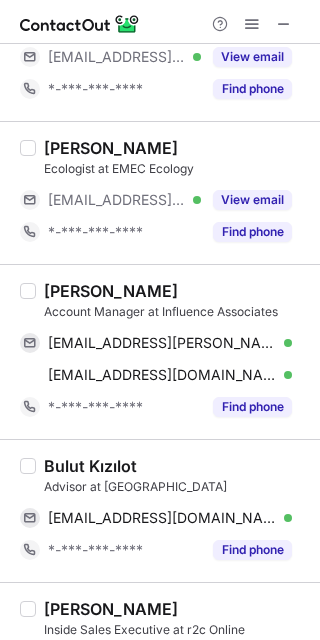 click on "Advisor at [GEOGRAPHIC_DATA]" at bounding box center [176, 487] 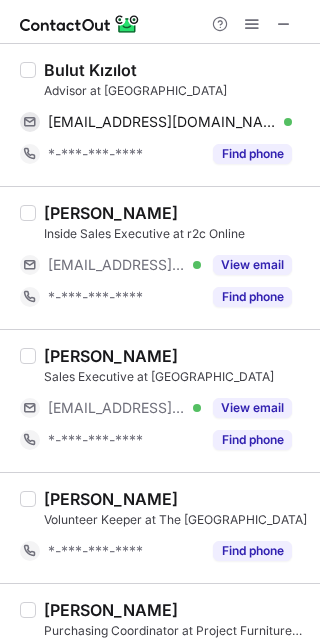 scroll, scrollTop: 3086, scrollLeft: 0, axis: vertical 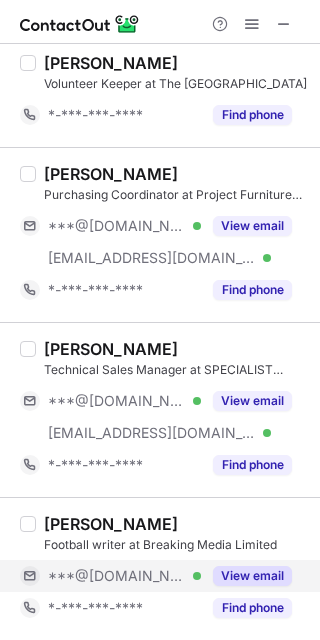 click on "View email" at bounding box center [252, 576] 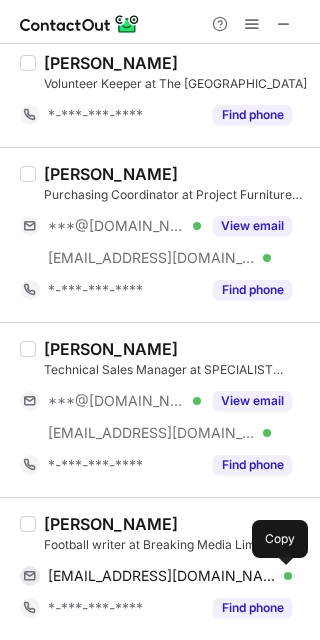 click at bounding box center [282, 576] 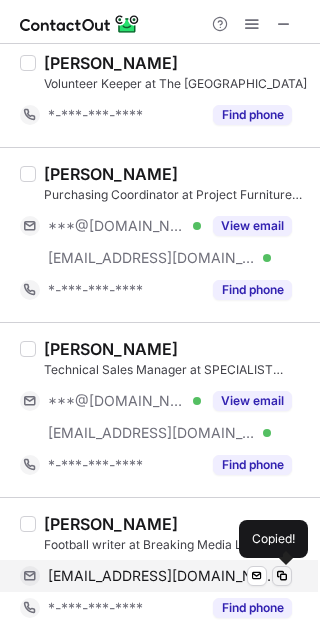 click at bounding box center (282, 576) 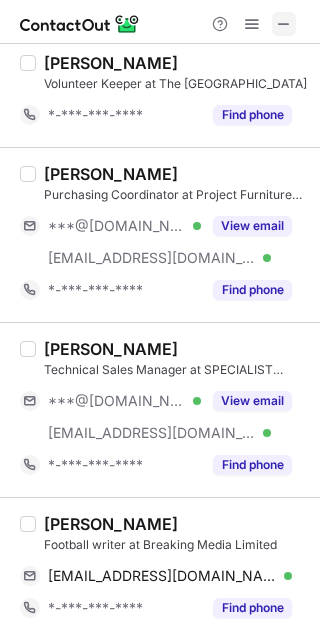 click at bounding box center [284, 24] 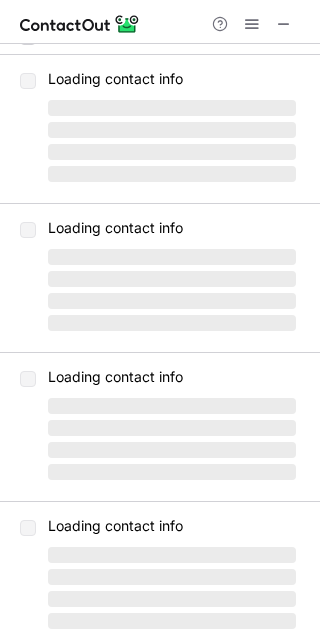 scroll, scrollTop: 0, scrollLeft: 0, axis: both 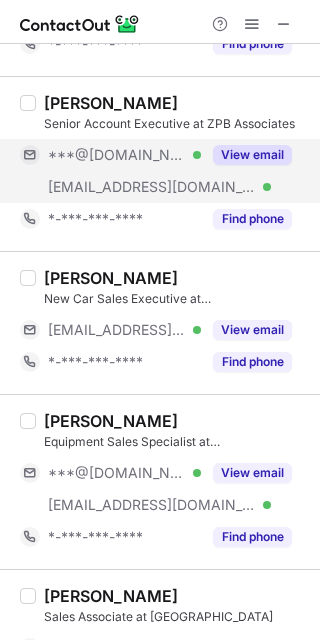 drag, startPoint x: 277, startPoint y: 130, endPoint x: 277, endPoint y: 155, distance: 25 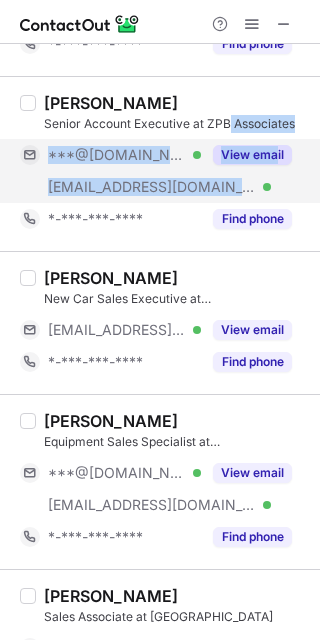 click on "View email" at bounding box center (252, 155) 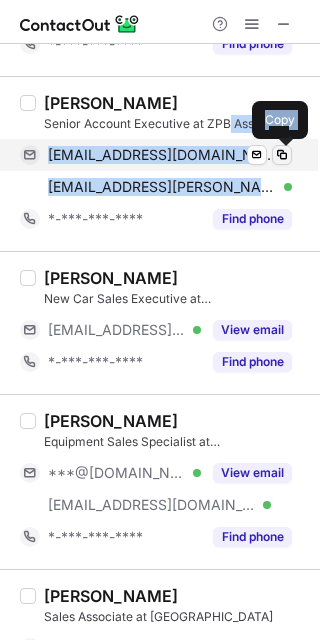 click at bounding box center [282, 155] 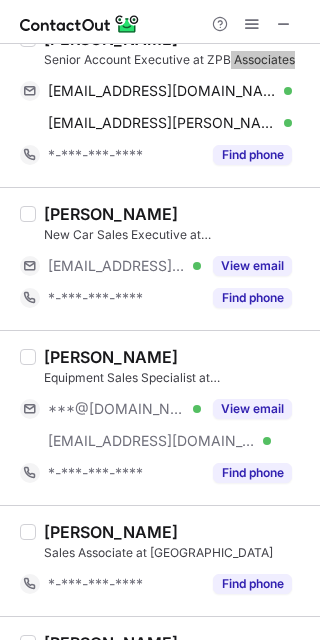 scroll, scrollTop: 400, scrollLeft: 0, axis: vertical 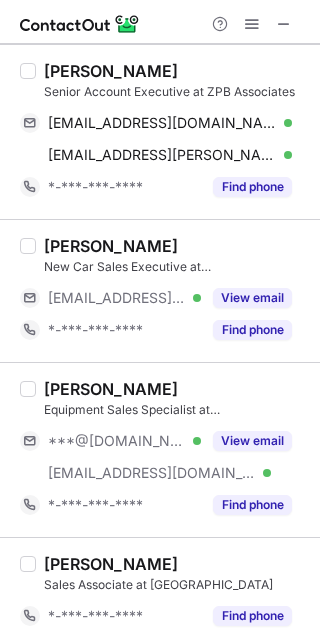 click on "[PERSON_NAME]" at bounding box center [176, 71] 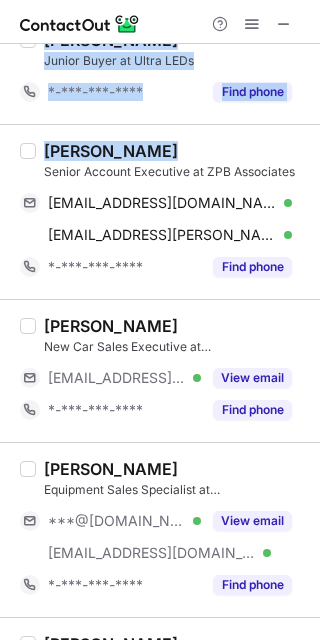 scroll, scrollTop: 277, scrollLeft: 0, axis: vertical 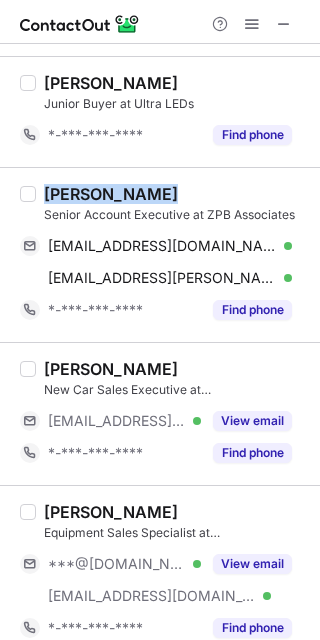 drag, startPoint x: 133, startPoint y: 70, endPoint x: 41, endPoint y: 194, distance: 154.40207 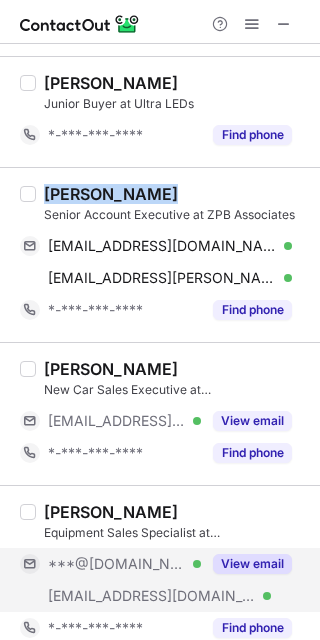 click on "View email" at bounding box center [252, 564] 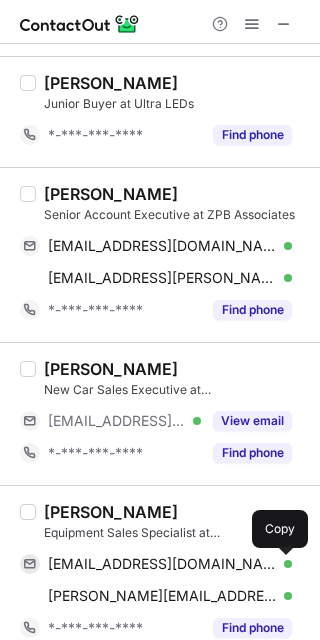 click at bounding box center (282, 564) 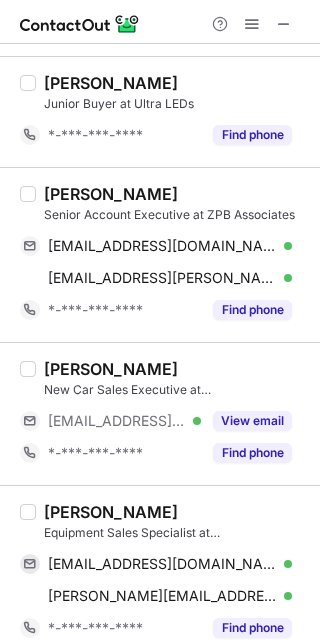 click on "[PERSON_NAME] Senior Account Executive at ZPB Associates [EMAIL_ADDRESS][DOMAIN_NAME] Verified Send email Copy [EMAIL_ADDRESS][PERSON_NAME][DOMAIN_NAME] Verified Send email Copy *-***-***-**** Find phone" at bounding box center (160, 254) 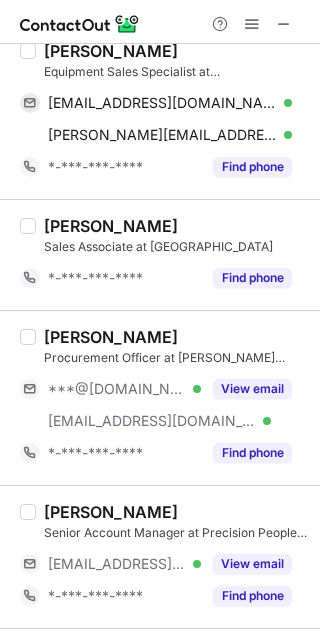 scroll, scrollTop: 788, scrollLeft: 0, axis: vertical 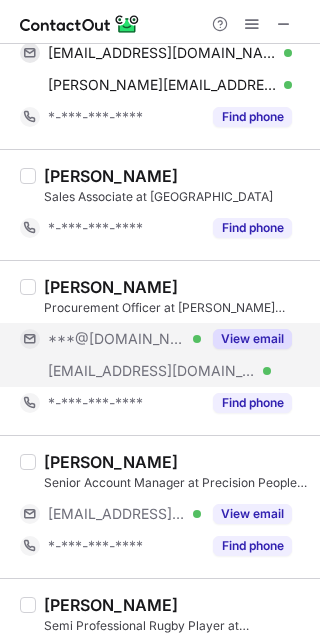 click on "View email" at bounding box center (252, 339) 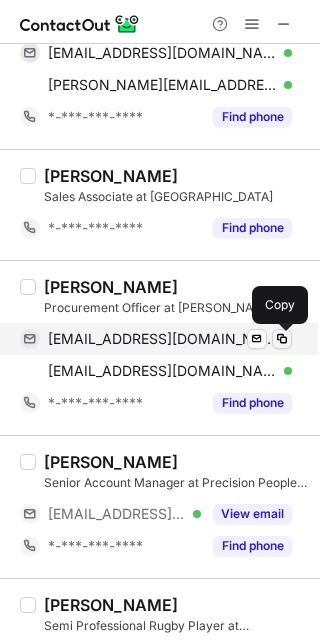 click at bounding box center [282, 339] 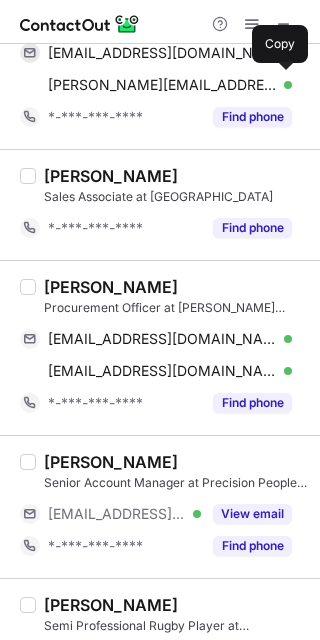 drag, startPoint x: 172, startPoint y: 291, endPoint x: 45, endPoint y: 294, distance: 127.03543 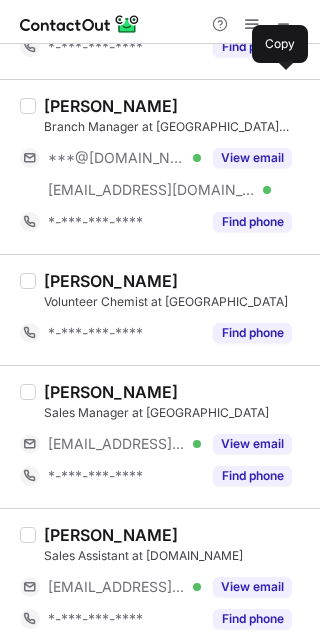 scroll, scrollTop: 1440, scrollLeft: 0, axis: vertical 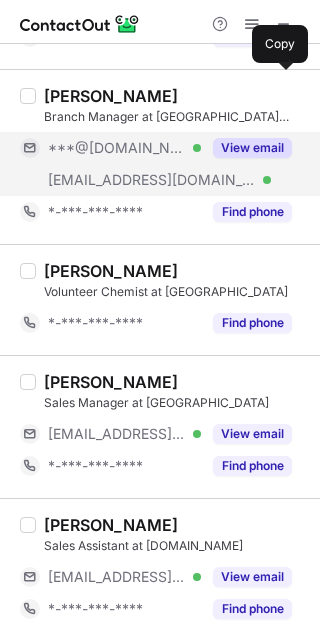 click on "View email" at bounding box center [252, 148] 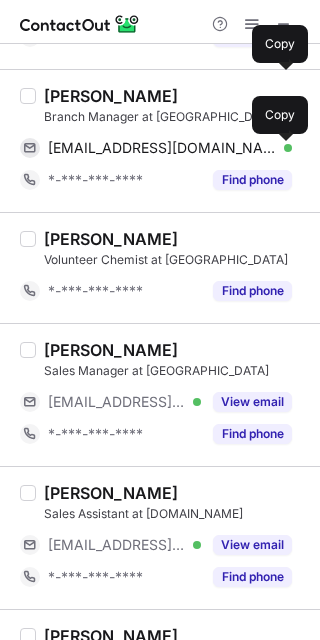 click at bounding box center (282, 148) 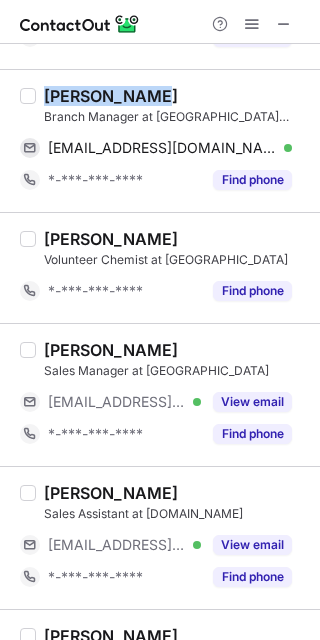 drag, startPoint x: 147, startPoint y: 90, endPoint x: 2, endPoint y: 109, distance: 146.23953 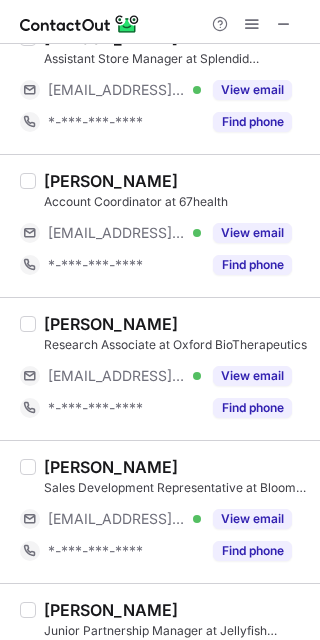 scroll, scrollTop: 2926, scrollLeft: 0, axis: vertical 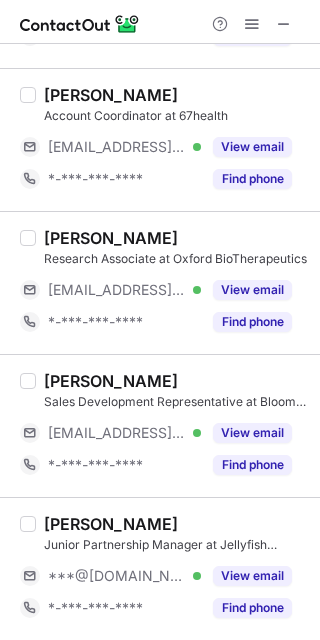 click on "[PERSON_NAME] Junior Partnership Manager at Jellyfish Energy ***@[DOMAIN_NAME] Verified View email *-***-***-**** Find phone" at bounding box center (172, 569) 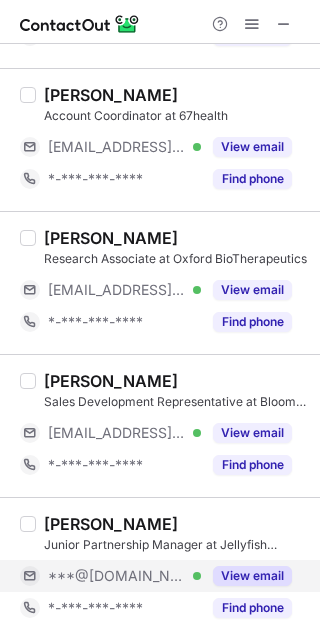 click on "View email" at bounding box center (246, 576) 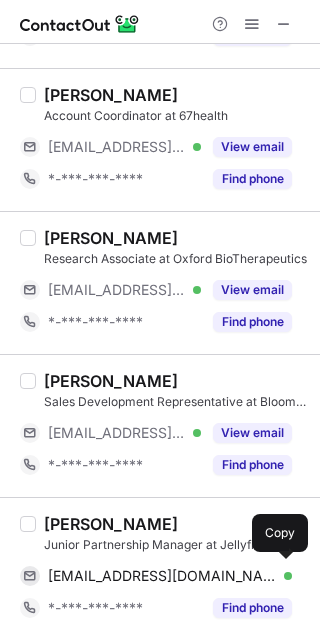 click on "[EMAIL_ADDRESS][DOMAIN_NAME] Verified Send email Copy" at bounding box center (156, 576) 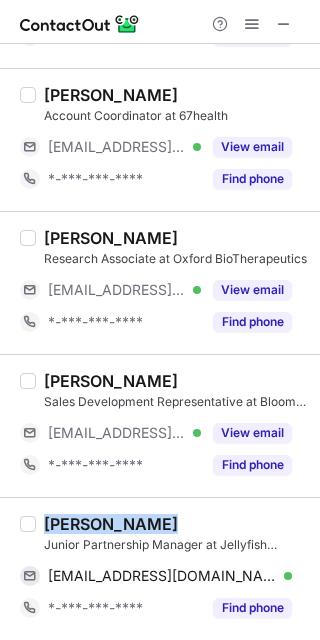 drag, startPoint x: 163, startPoint y: 514, endPoint x: 40, endPoint y: 508, distance: 123.146255 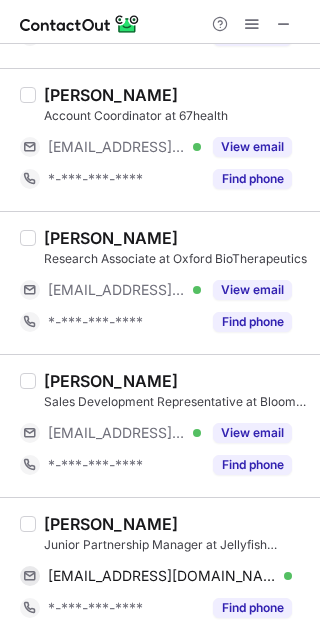 click at bounding box center [160, 22] 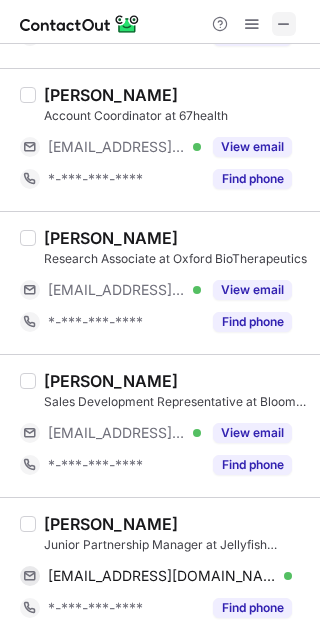 click at bounding box center (284, 24) 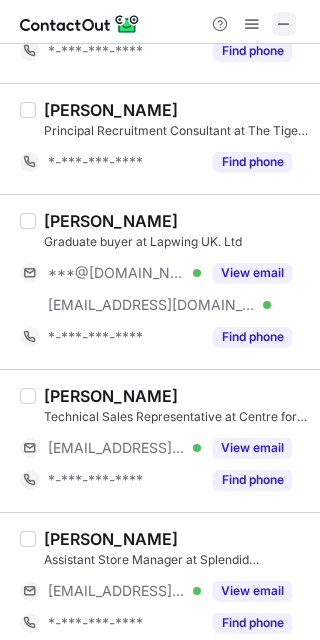 scroll, scrollTop: 3528, scrollLeft: 0, axis: vertical 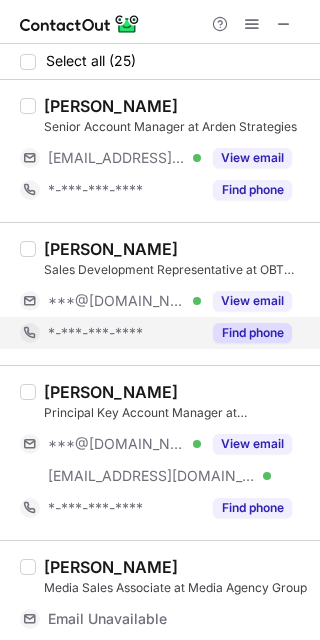 click on "Find phone" at bounding box center [246, 333] 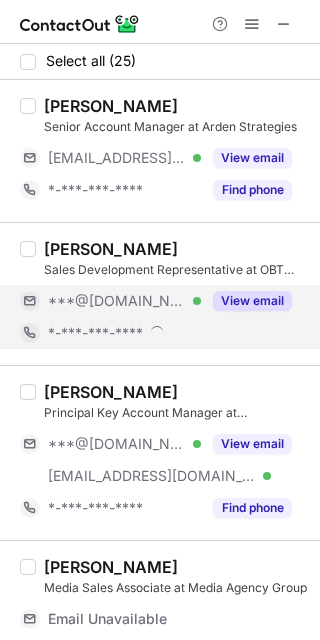 click on "View email" at bounding box center (252, 301) 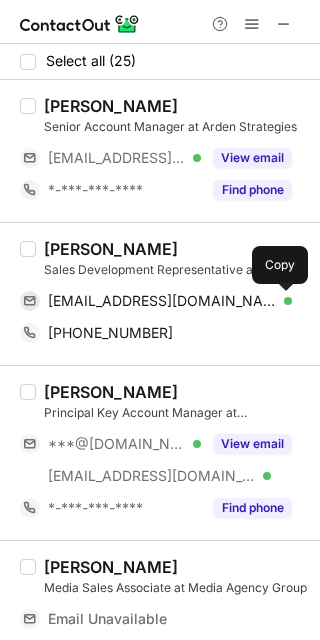 click at bounding box center [282, 301] 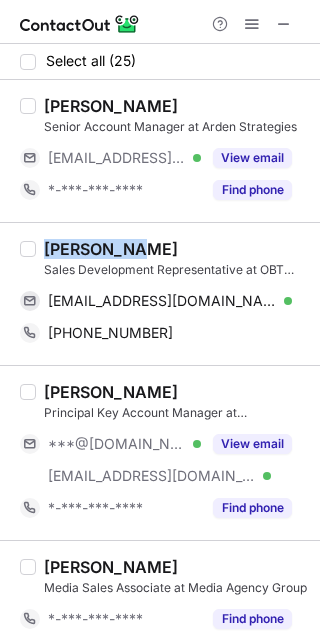 drag, startPoint x: 153, startPoint y: 247, endPoint x: 25, endPoint y: 234, distance: 128.65846 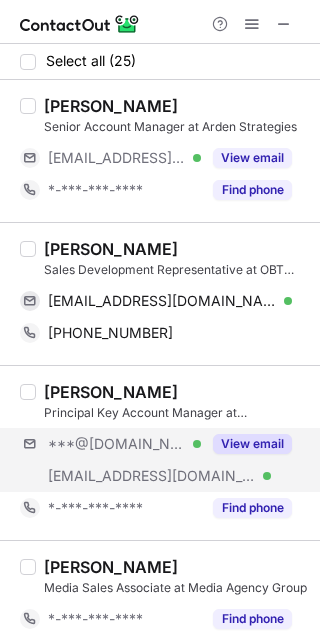 click on "***@[DOMAIN_NAME] Verified [EMAIL_ADDRESS][DOMAIN_NAME] Verified View email" at bounding box center (164, 460) 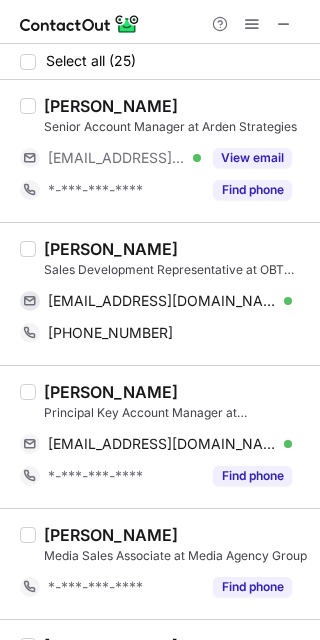 click on "[EMAIL_ADDRESS][DOMAIN_NAME] Verified Send email Copy" at bounding box center (164, 444) 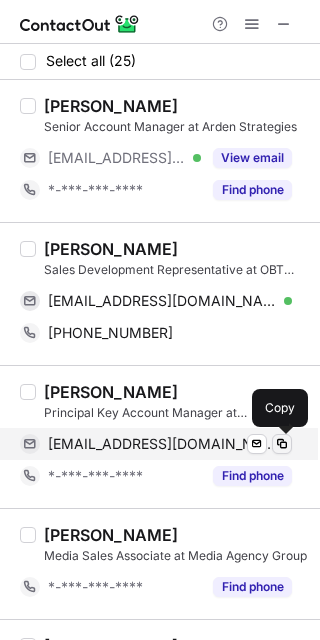 click at bounding box center [282, 444] 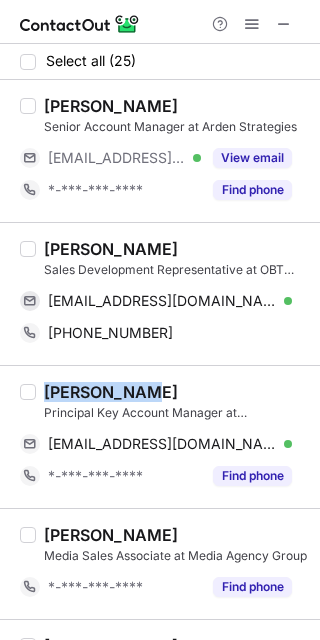 drag, startPoint x: 127, startPoint y: 378, endPoint x: 24, endPoint y: 378, distance: 103 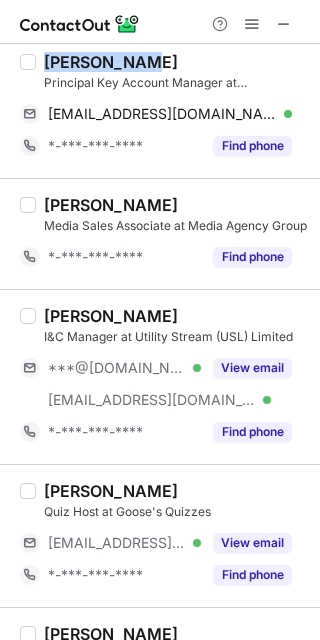 scroll, scrollTop: 474, scrollLeft: 0, axis: vertical 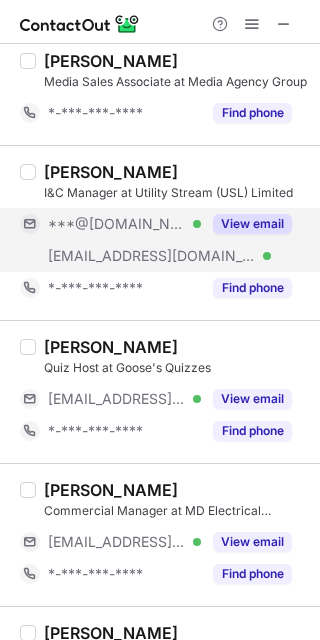click on "View email" at bounding box center [252, 224] 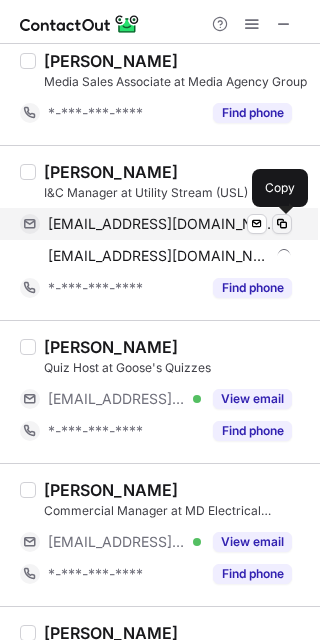 click at bounding box center [282, 224] 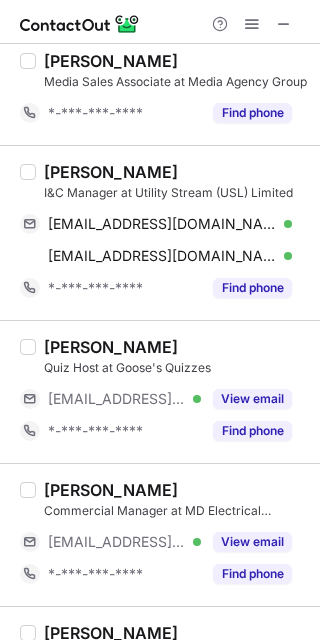 scroll, scrollTop: 342, scrollLeft: 0, axis: vertical 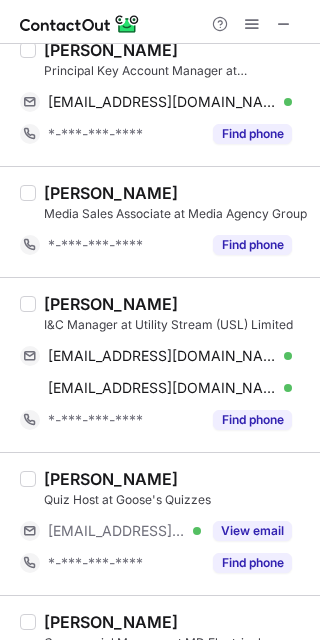drag, startPoint x: 196, startPoint y: 175, endPoint x: 24, endPoint y: 294, distance: 209.15306 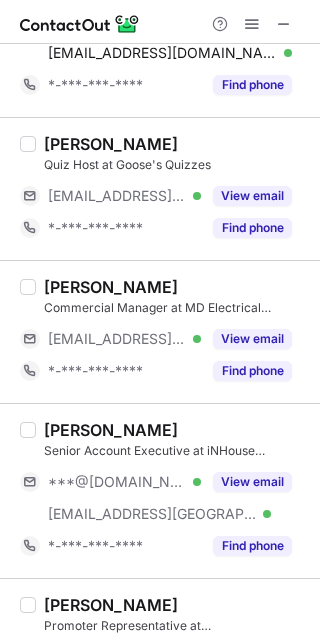 scroll, scrollTop: 813, scrollLeft: 0, axis: vertical 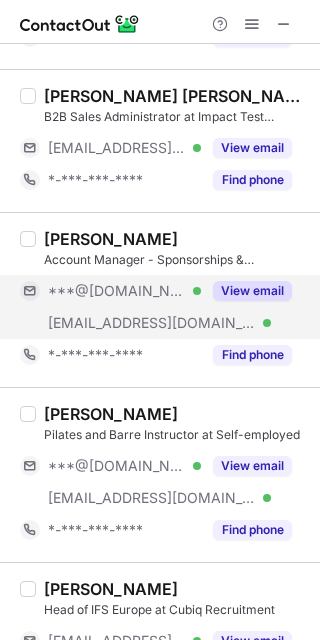 click on "View email" at bounding box center (252, 291) 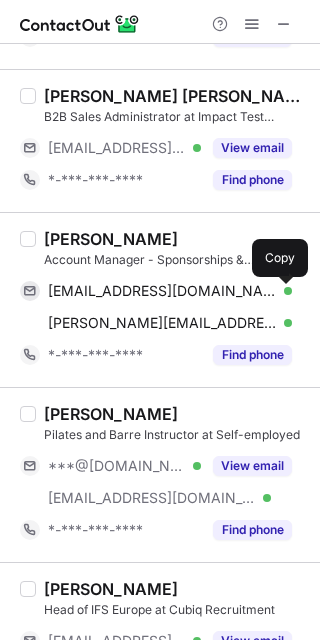 click at bounding box center [282, 291] 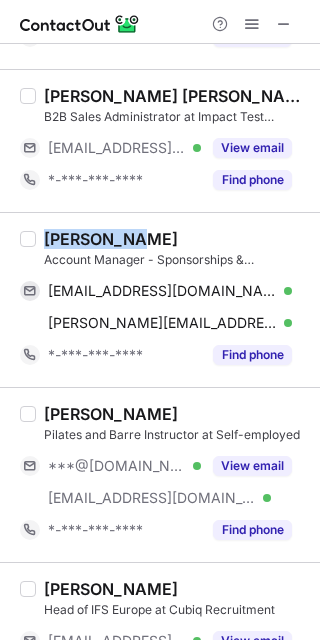 drag, startPoint x: 136, startPoint y: 227, endPoint x: 36, endPoint y: 232, distance: 100.12492 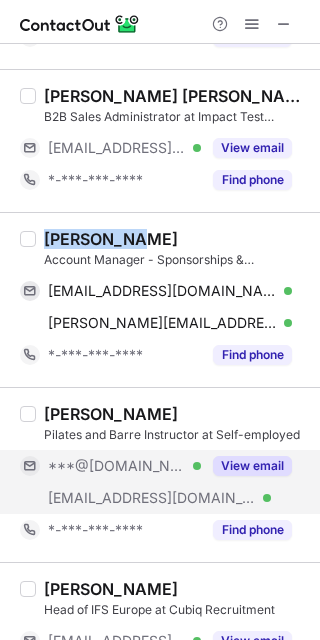 click on "View email" at bounding box center (252, 466) 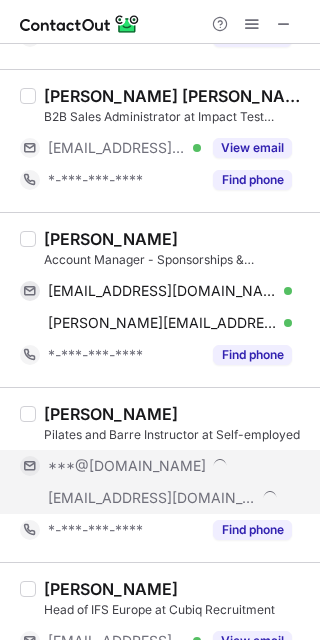 click on "***@[DOMAIN_NAME]" at bounding box center (170, 466) 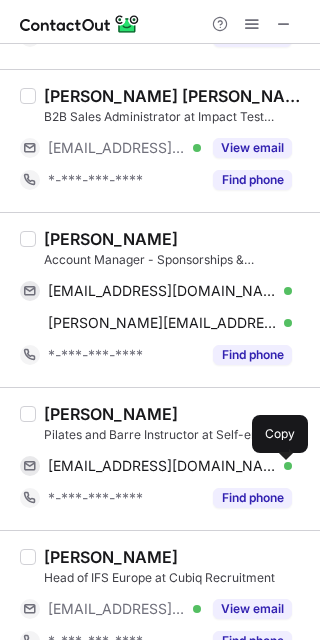 click at bounding box center [282, 466] 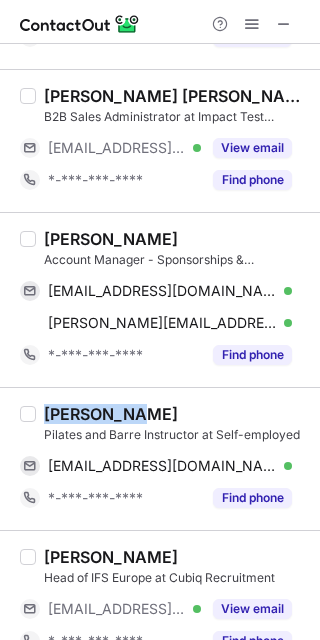 drag, startPoint x: 144, startPoint y: 410, endPoint x: 41, endPoint y: 406, distance: 103.077644 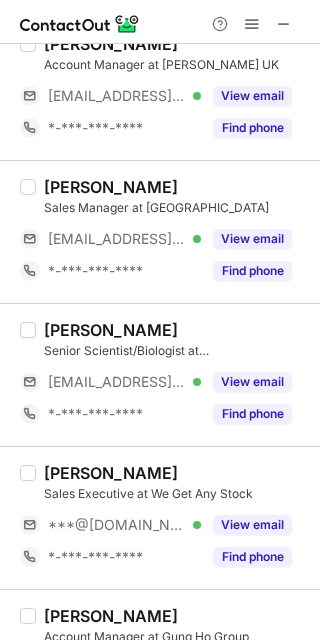 scroll, scrollTop: 3150, scrollLeft: 0, axis: vertical 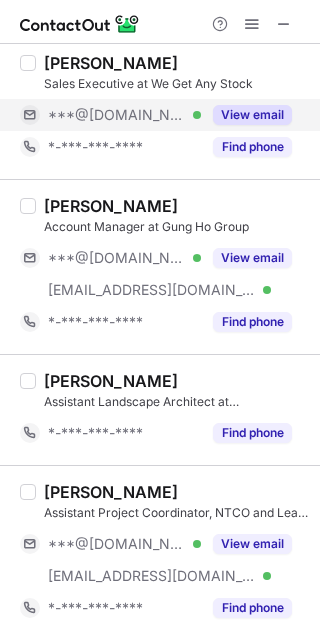 click on "View email" at bounding box center (252, 115) 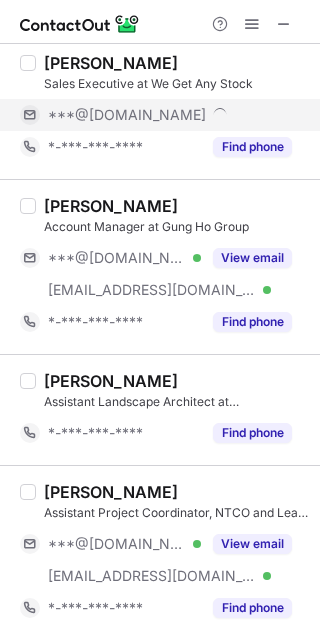 click on "***@[DOMAIN_NAME]" at bounding box center [170, 115] 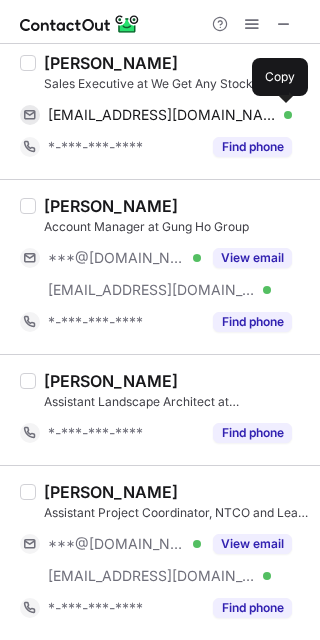 click at bounding box center (282, 115) 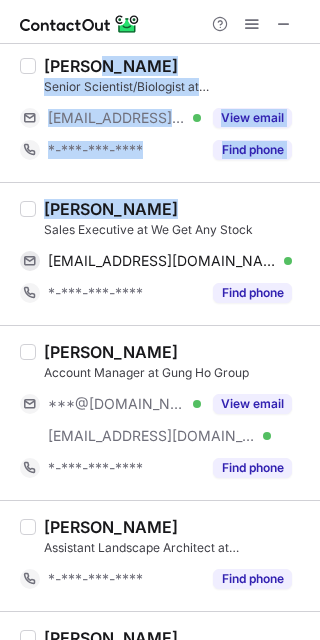 scroll, scrollTop: 2981, scrollLeft: 0, axis: vertical 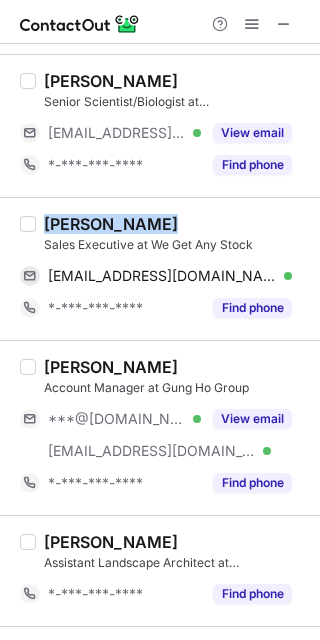 drag, startPoint x: 152, startPoint y: 58, endPoint x: 41, endPoint y: 218, distance: 194.73315 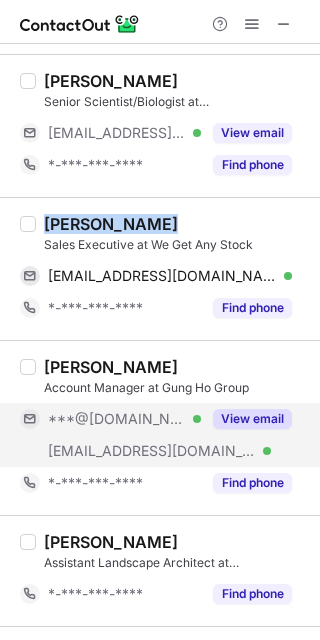 click on "View email" at bounding box center (252, 419) 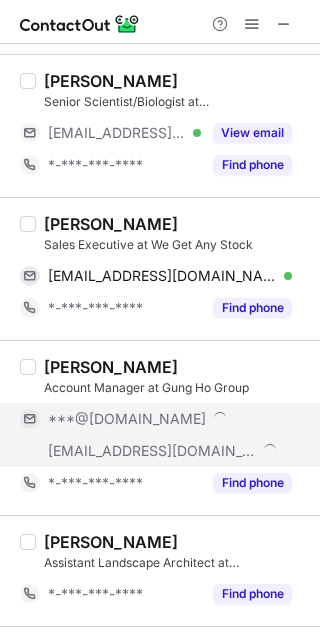 click on "***@[DOMAIN_NAME]" at bounding box center (170, 419) 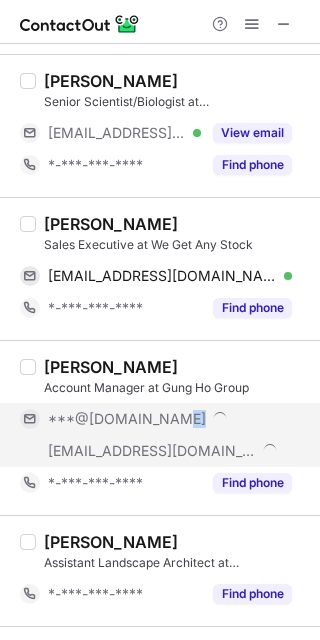 click on "***@[DOMAIN_NAME]" at bounding box center [170, 419] 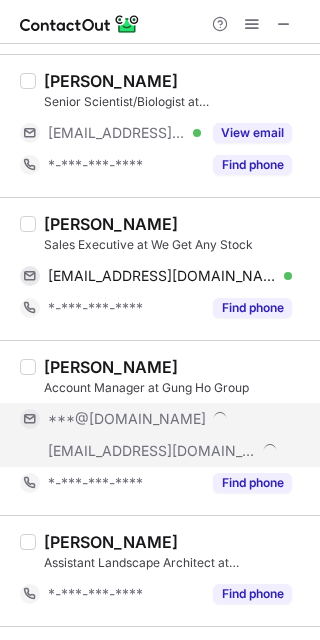 click on "***@[DOMAIN_NAME]" at bounding box center [170, 419] 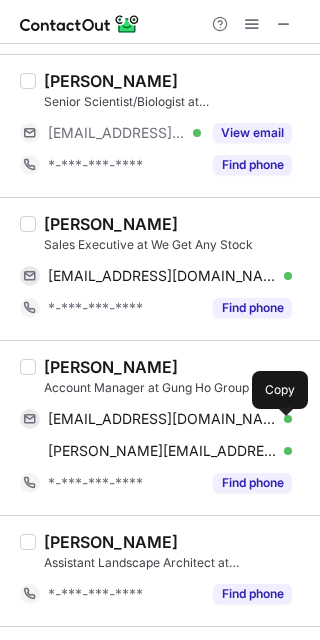 click at bounding box center (282, 419) 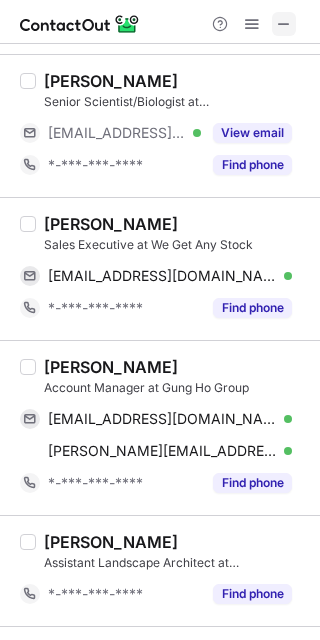 click at bounding box center [284, 24] 